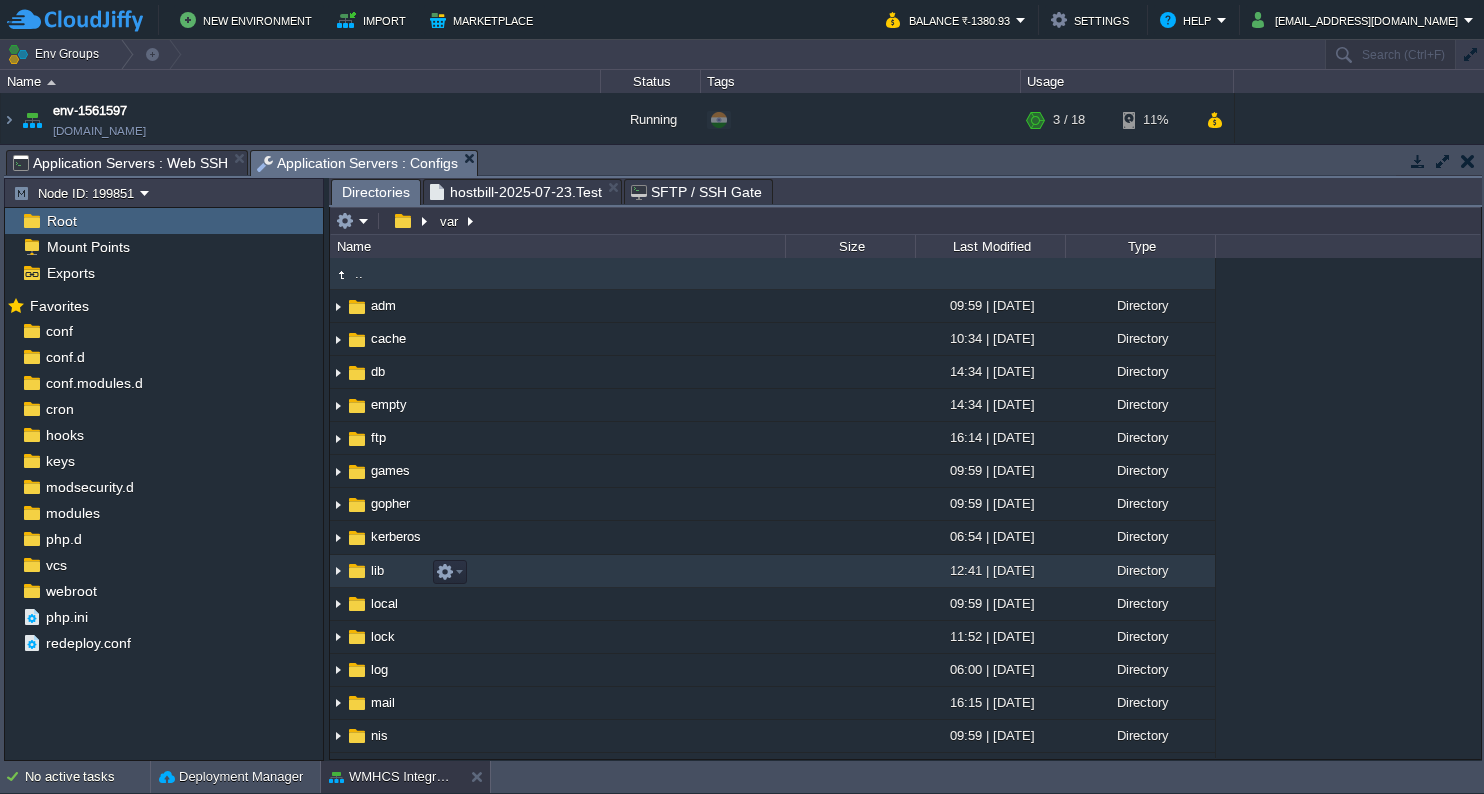 scroll, scrollTop: 0, scrollLeft: 0, axis: both 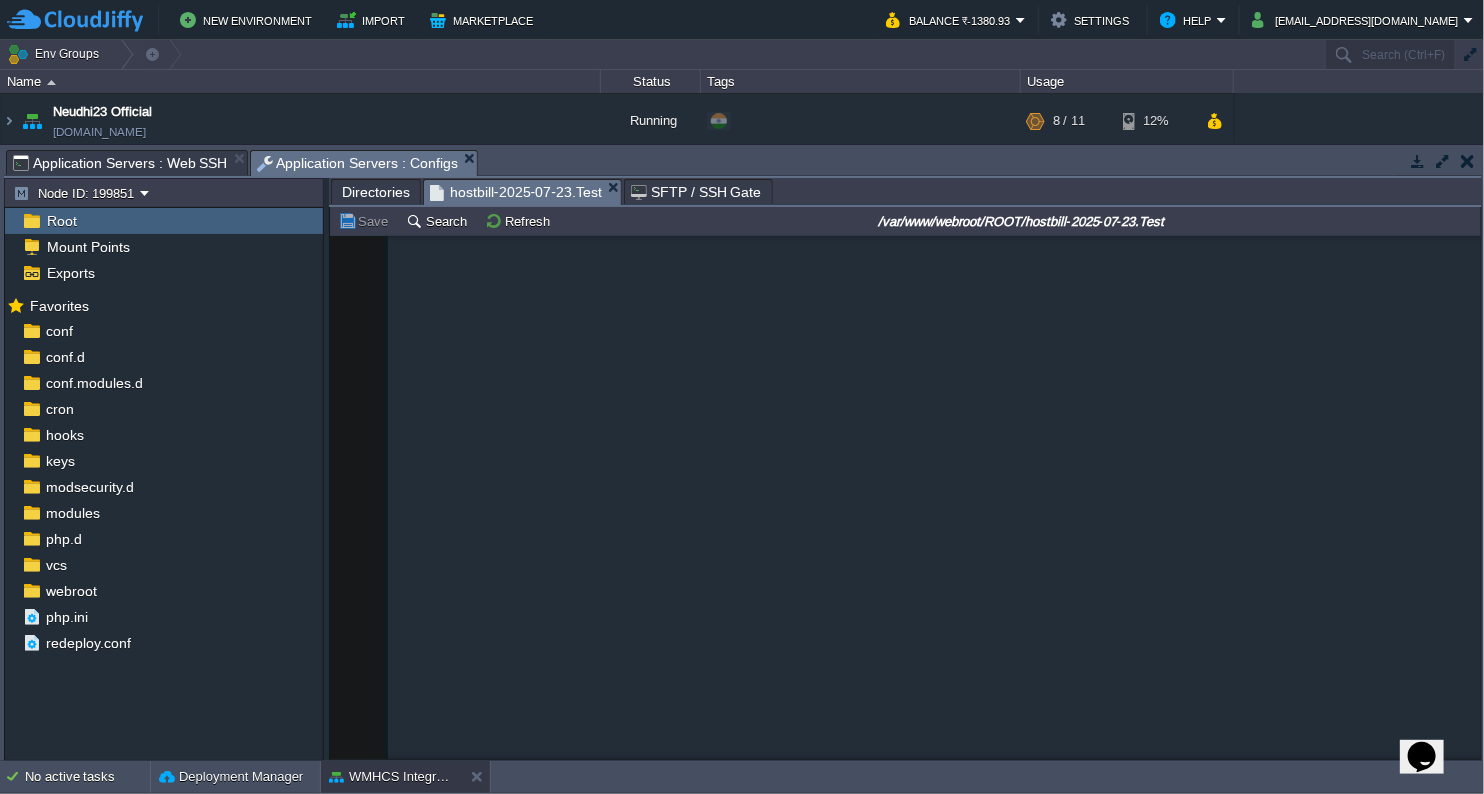 click on "hostbill-2025-07-23.Test" at bounding box center (516, 192) 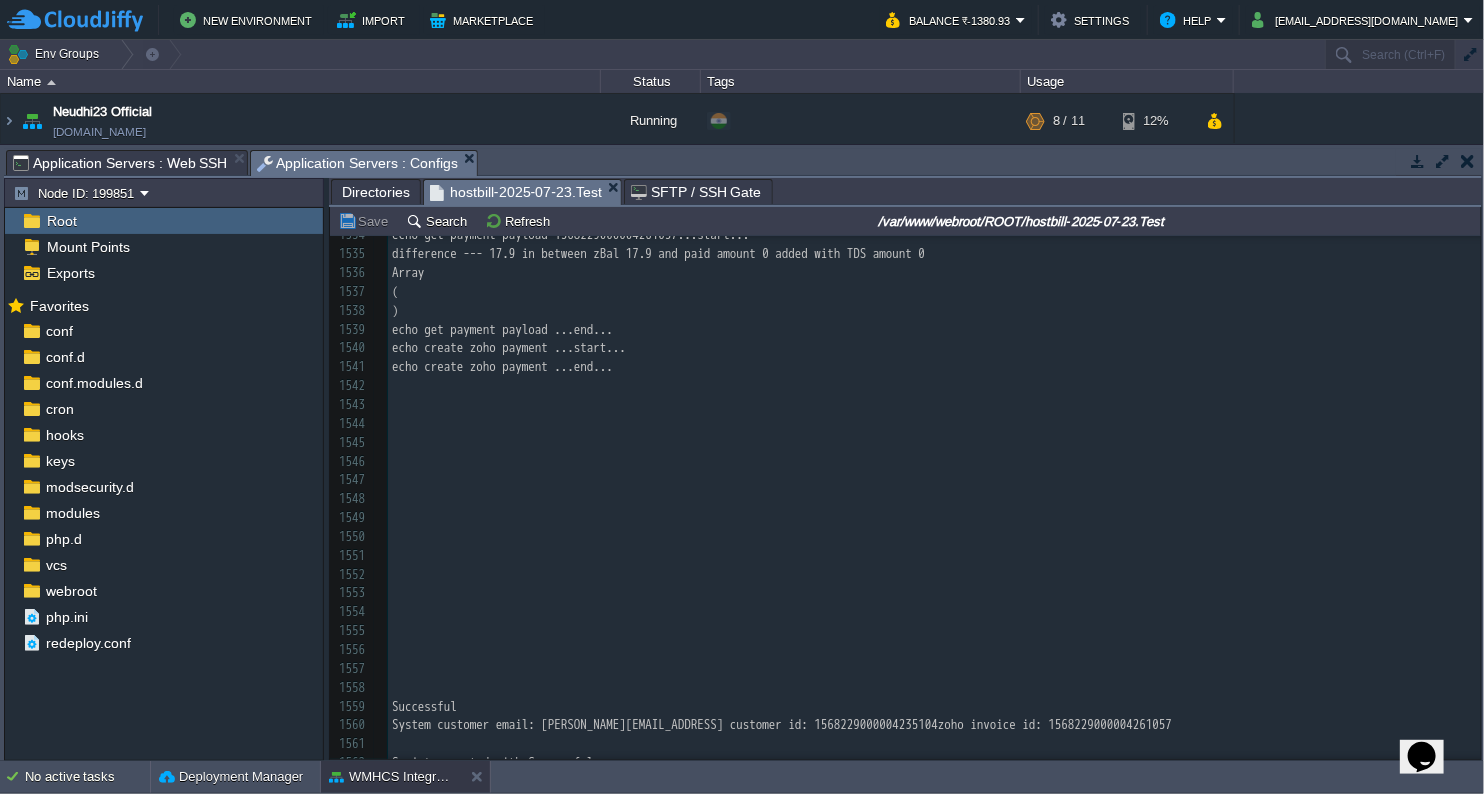 scroll, scrollTop: 30888, scrollLeft: 0, axis: vertical 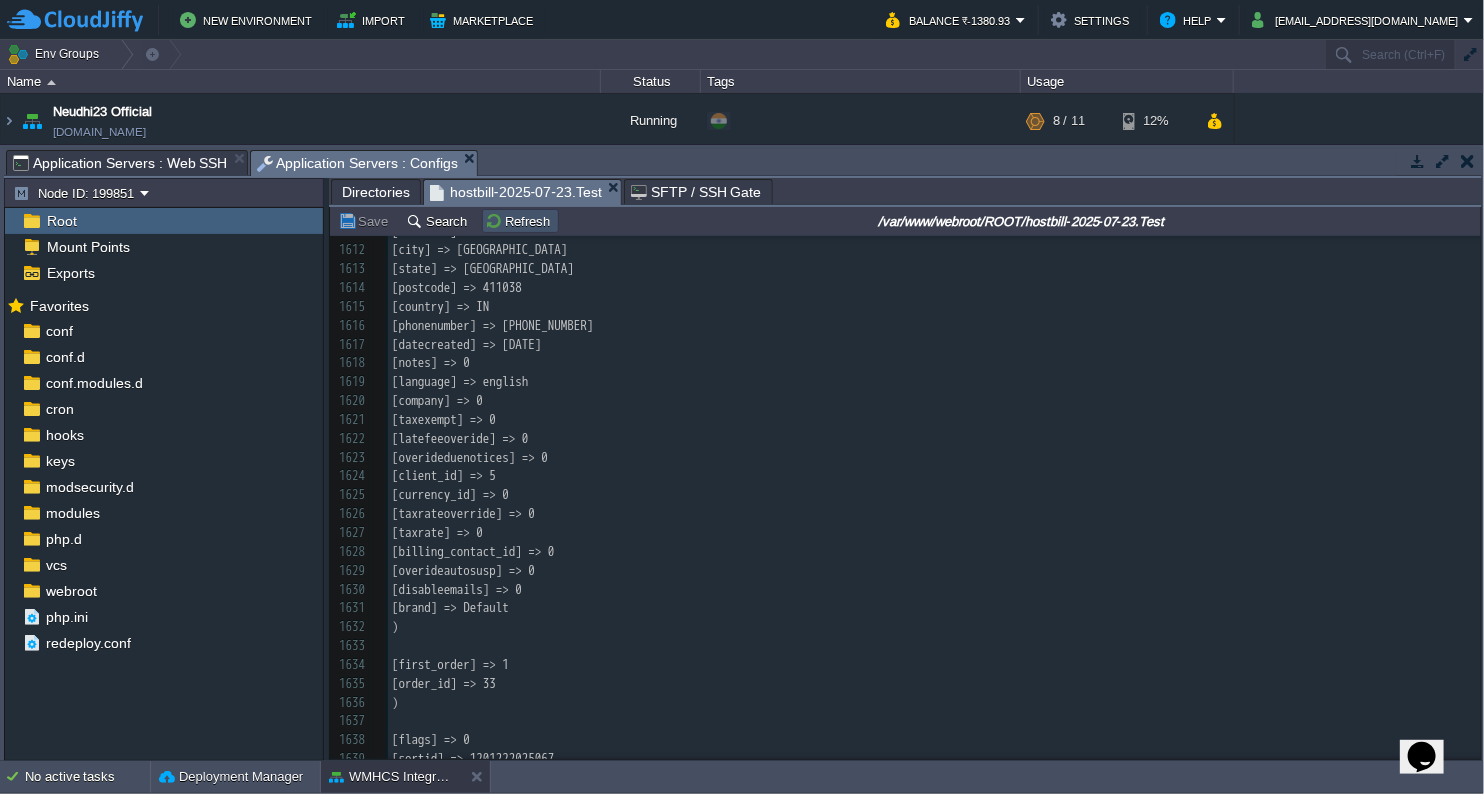 click on "Refresh" at bounding box center [520, 221] 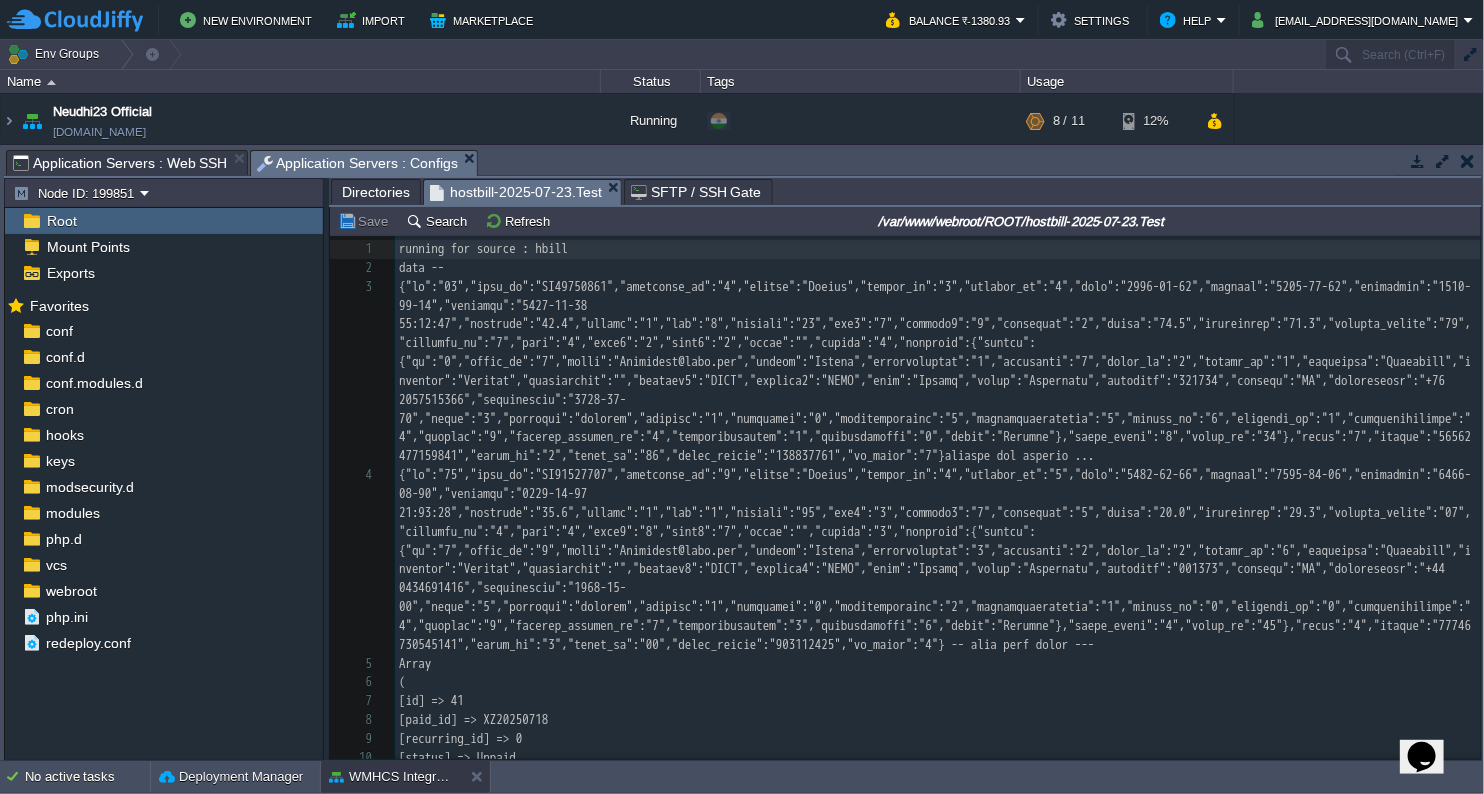 scroll, scrollTop: 51, scrollLeft: 0, axis: vertical 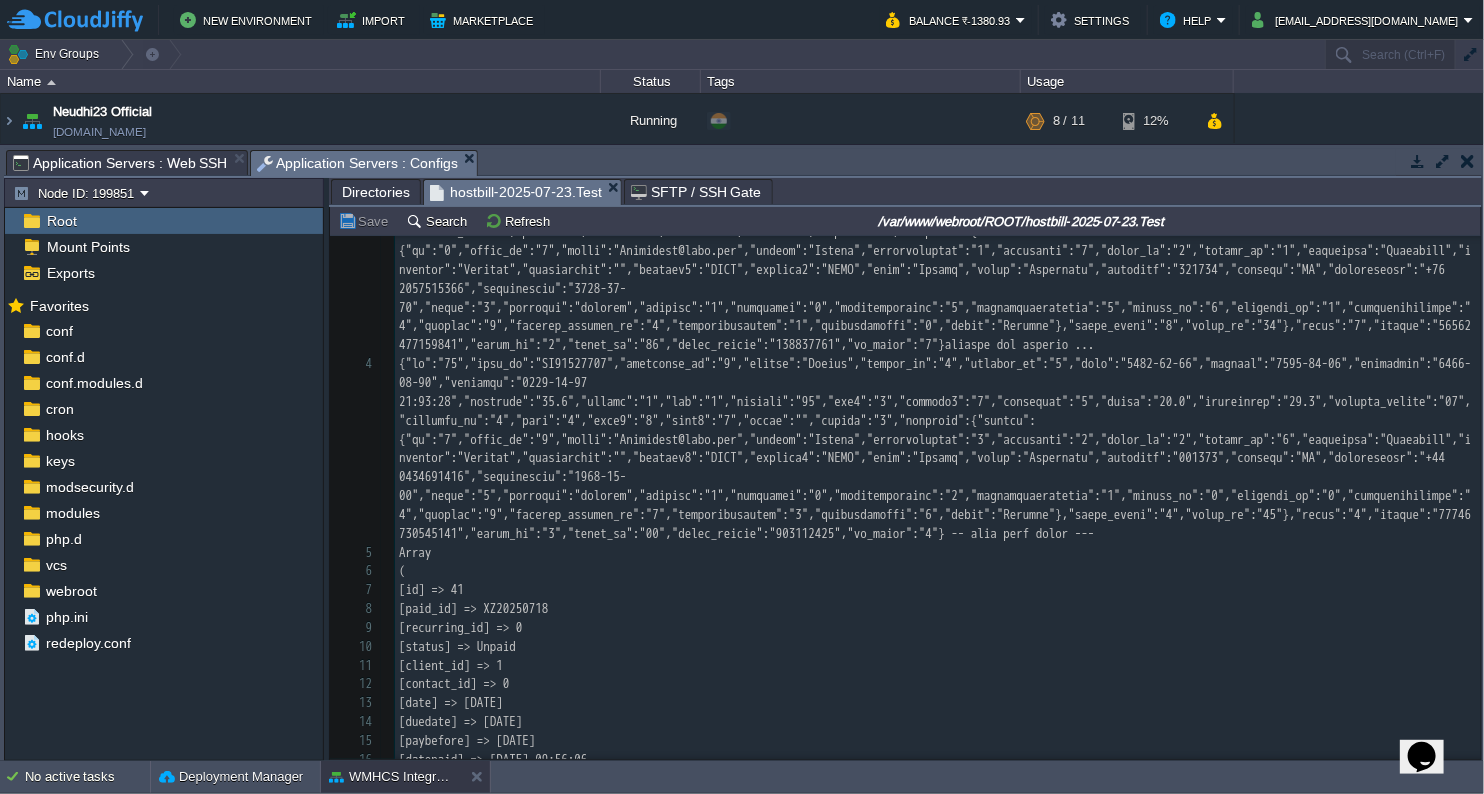 drag, startPoint x: 1473, startPoint y: 243, endPoint x: 1483, endPoint y: 550, distance: 307.1628 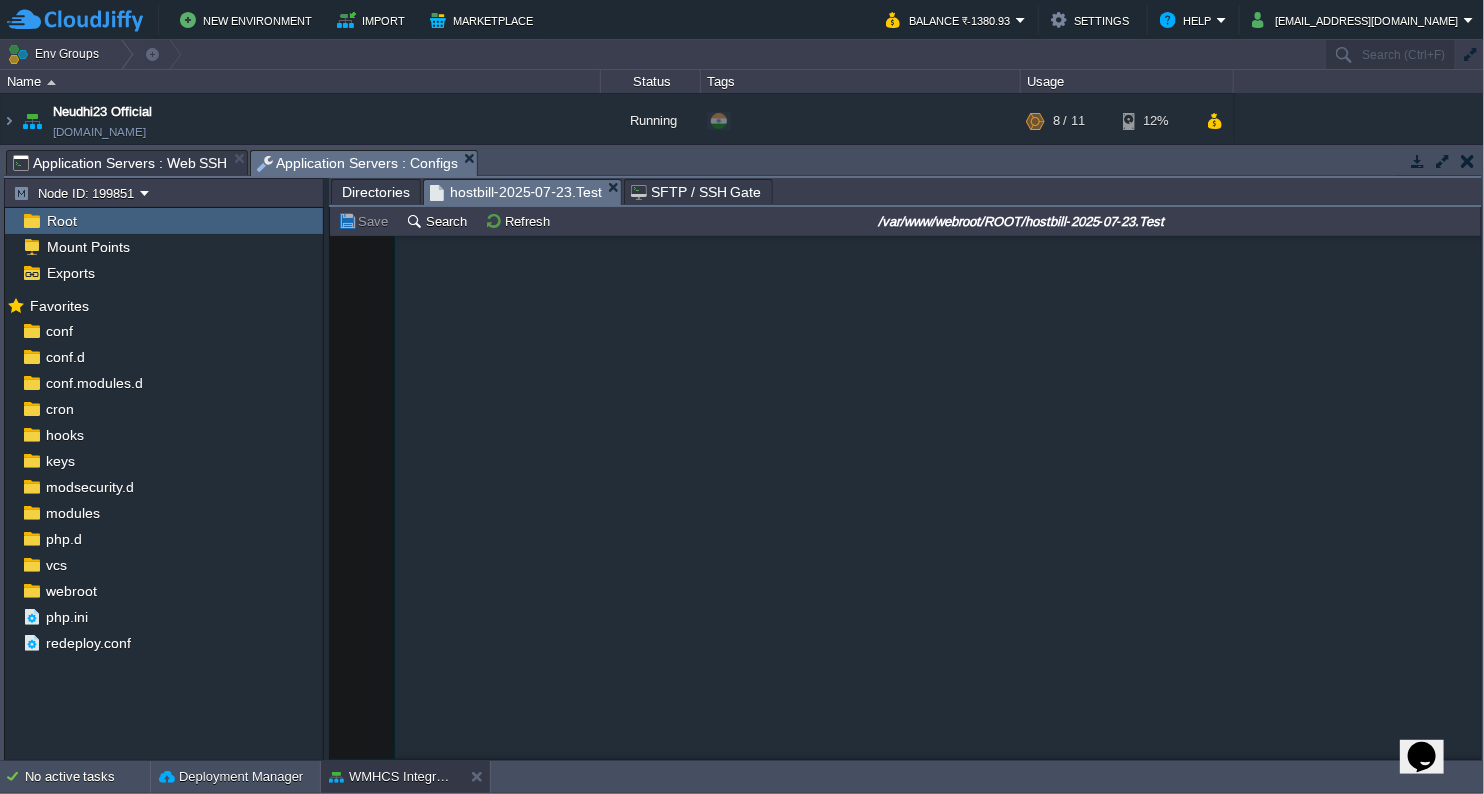 scroll, scrollTop: 247551, scrollLeft: 0, axis: vertical 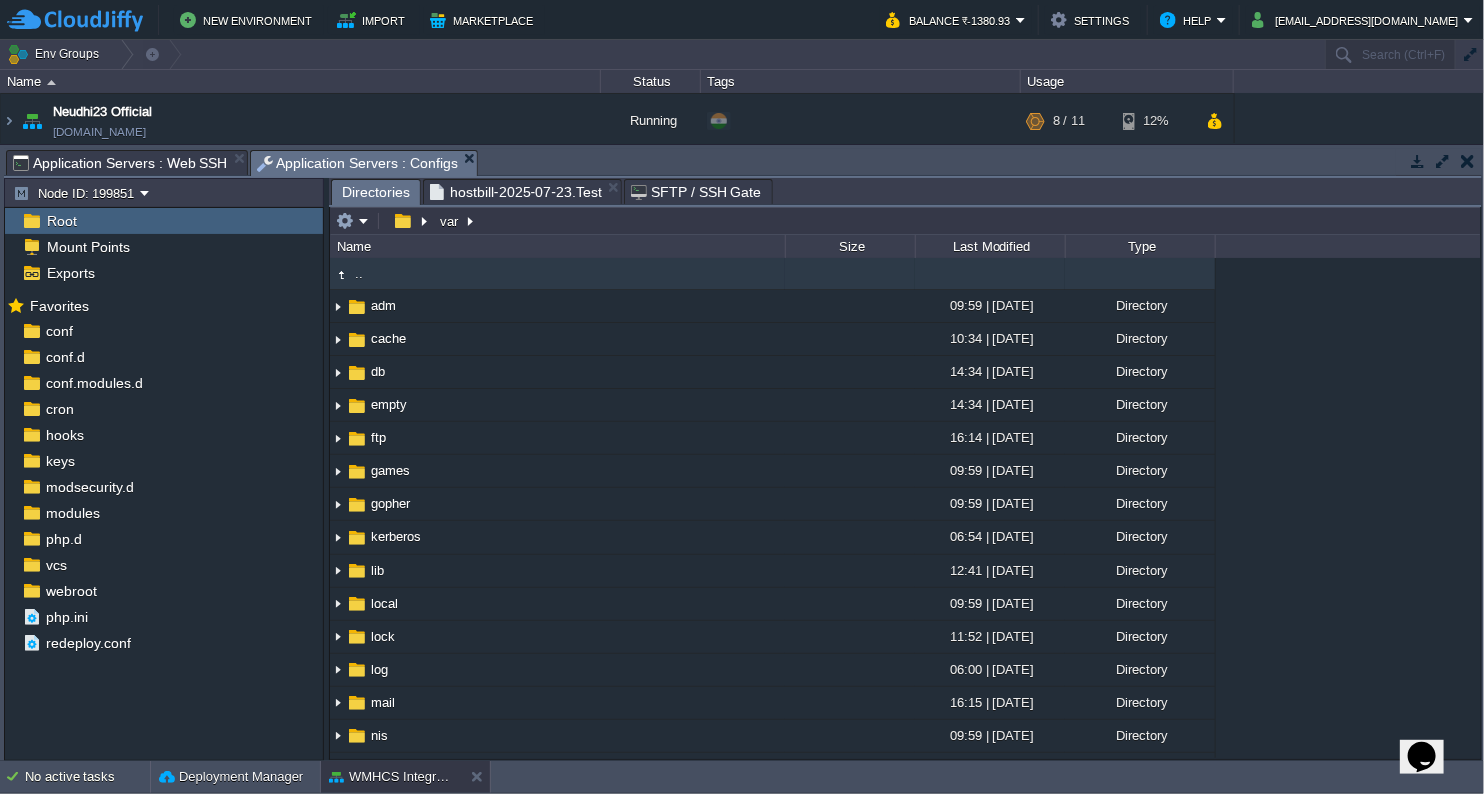 click on "Directories" at bounding box center (376, 192) 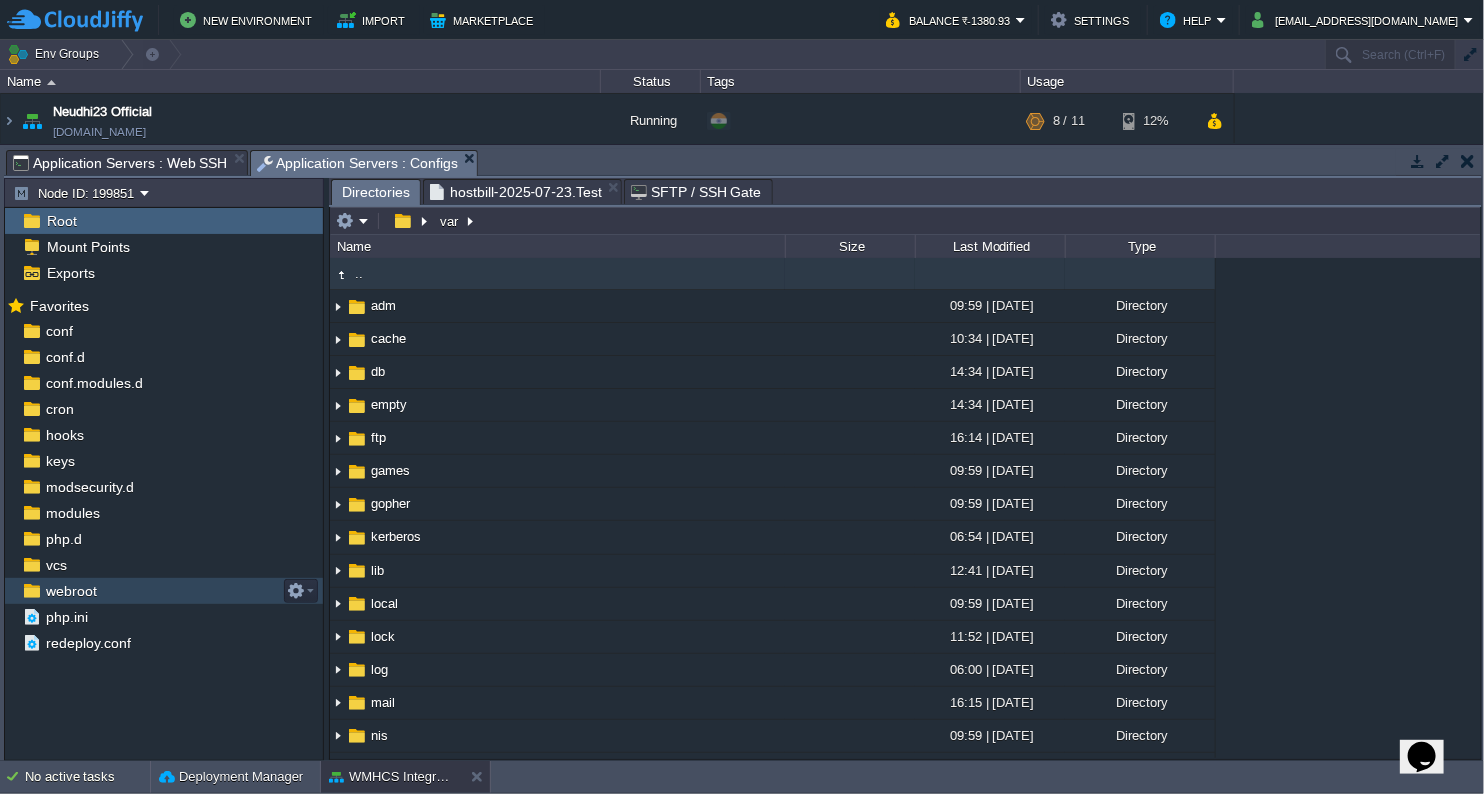 click on "webroot" at bounding box center [71, 591] 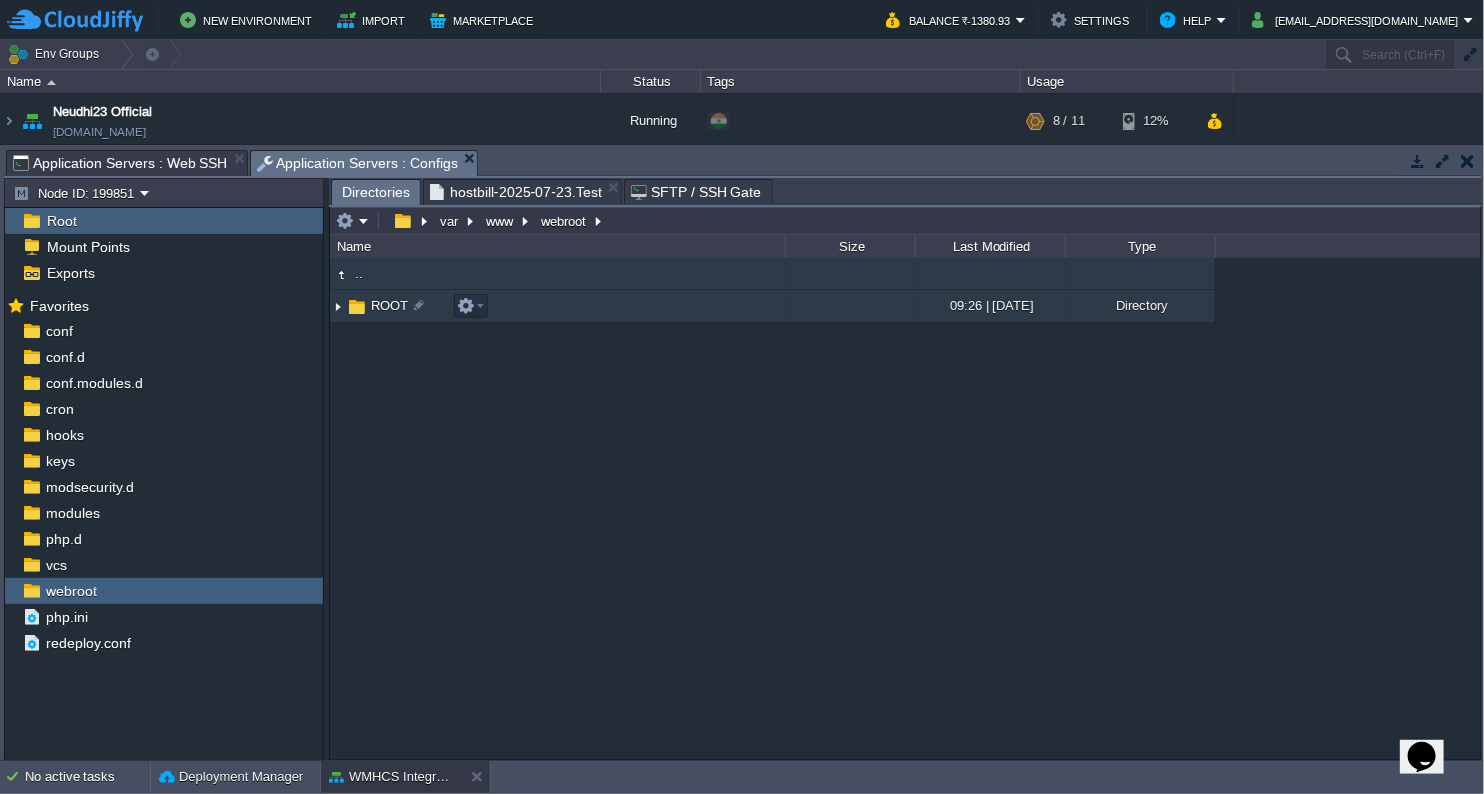 click on "ROOT" at bounding box center (389, 305) 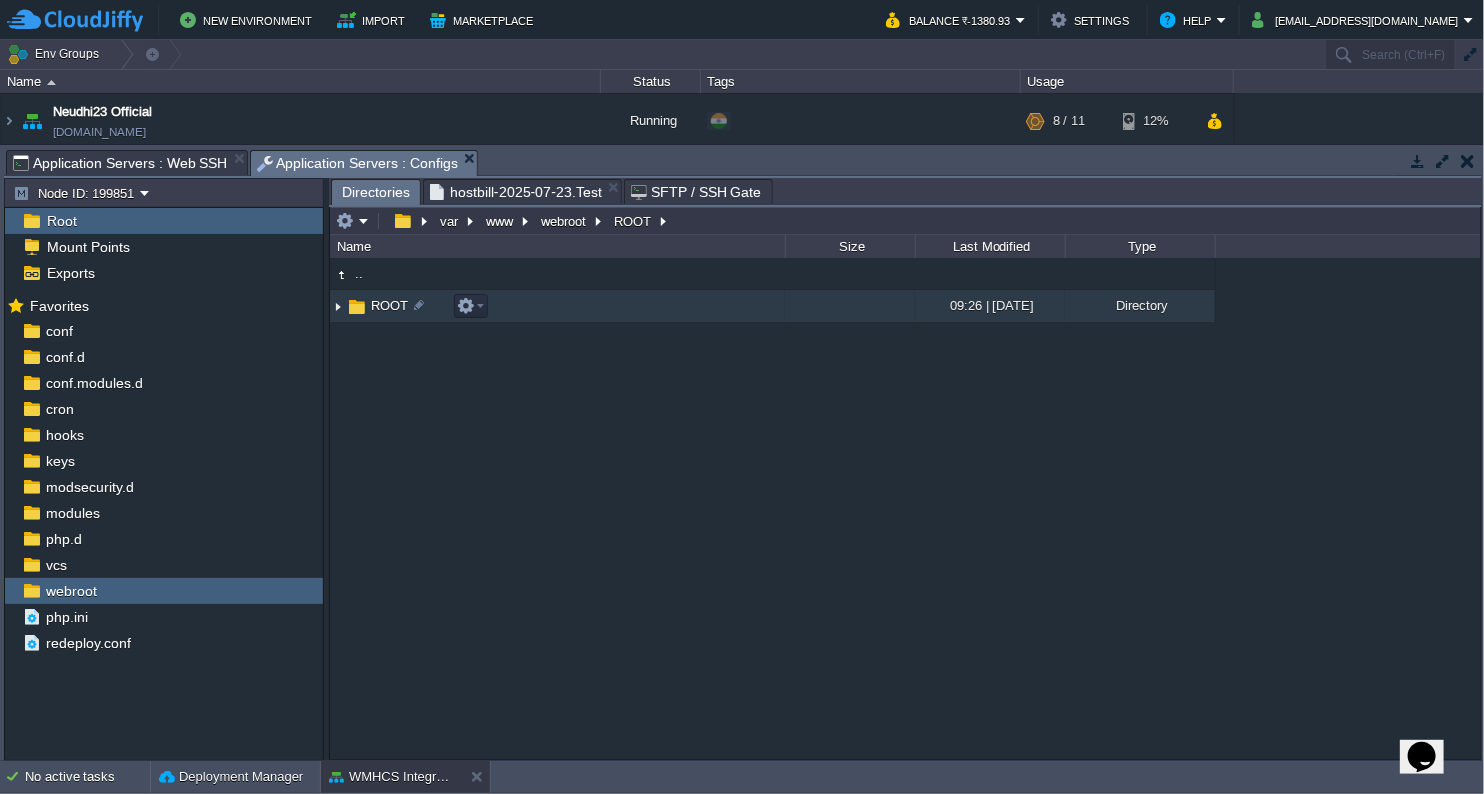 click on "ROOT" at bounding box center [389, 305] 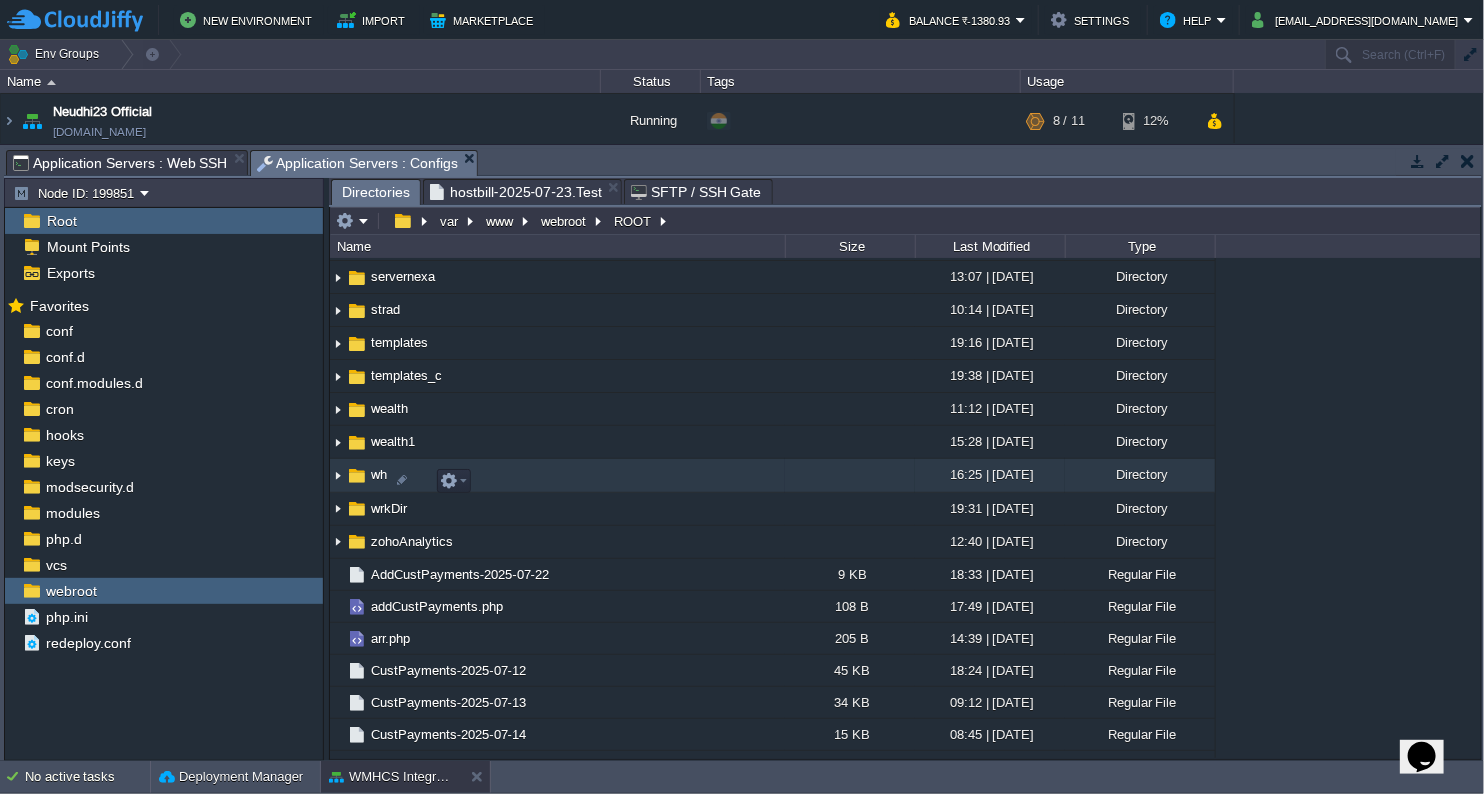 scroll, scrollTop: 555, scrollLeft: 0, axis: vertical 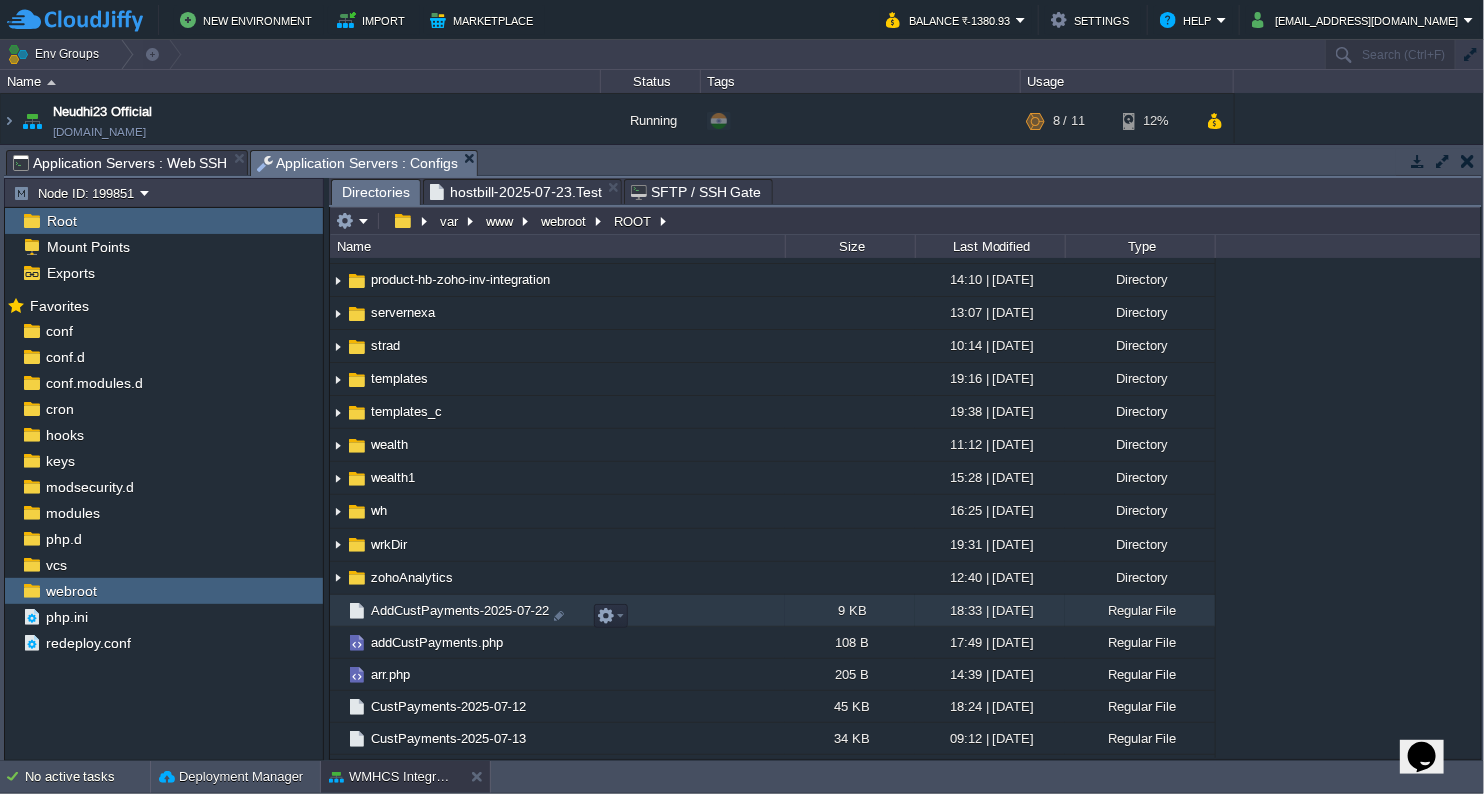 click on "AddCustPayments-2025-07-22" at bounding box center (460, 610) 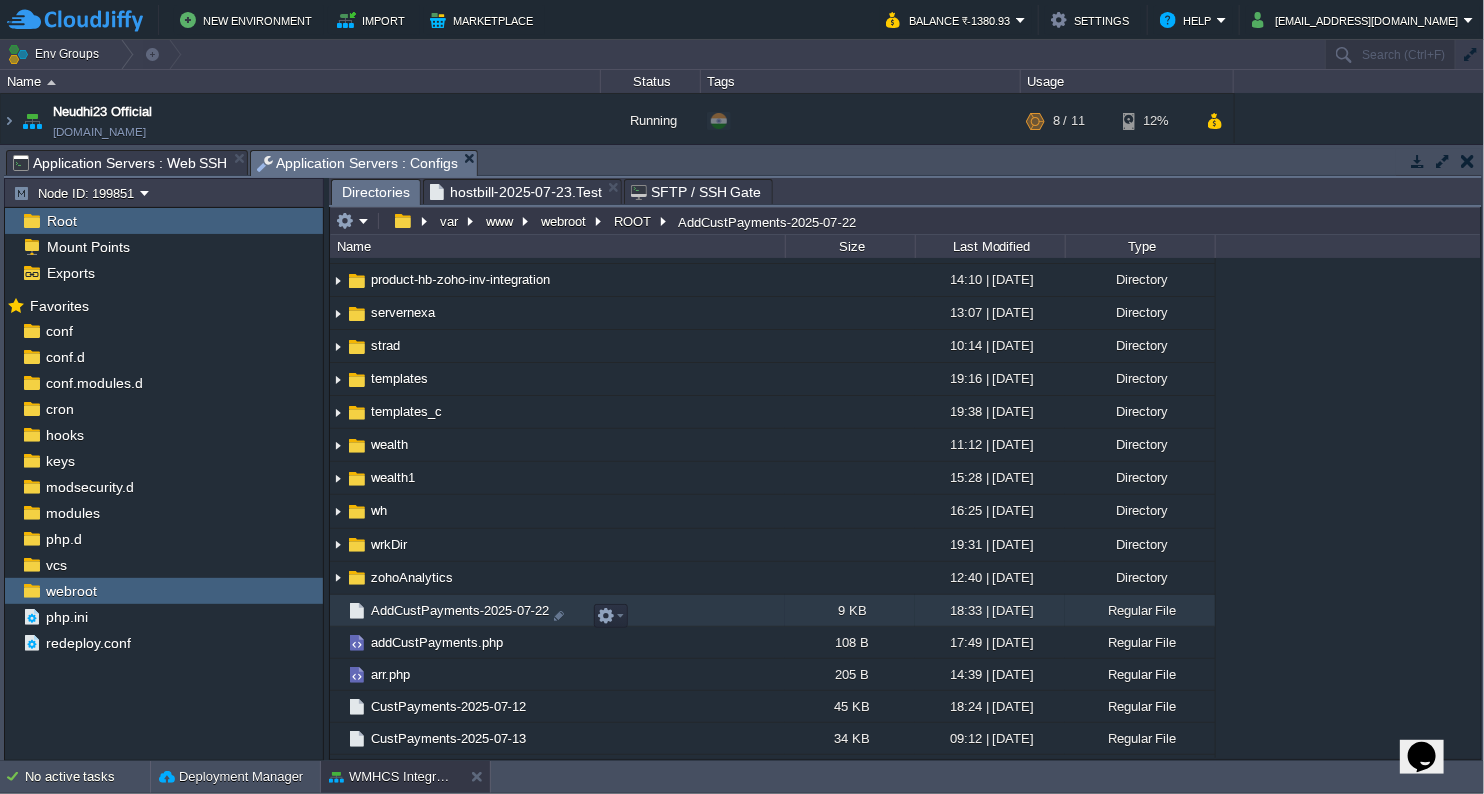 click on "AddCustPayments-2025-07-22" at bounding box center [460, 610] 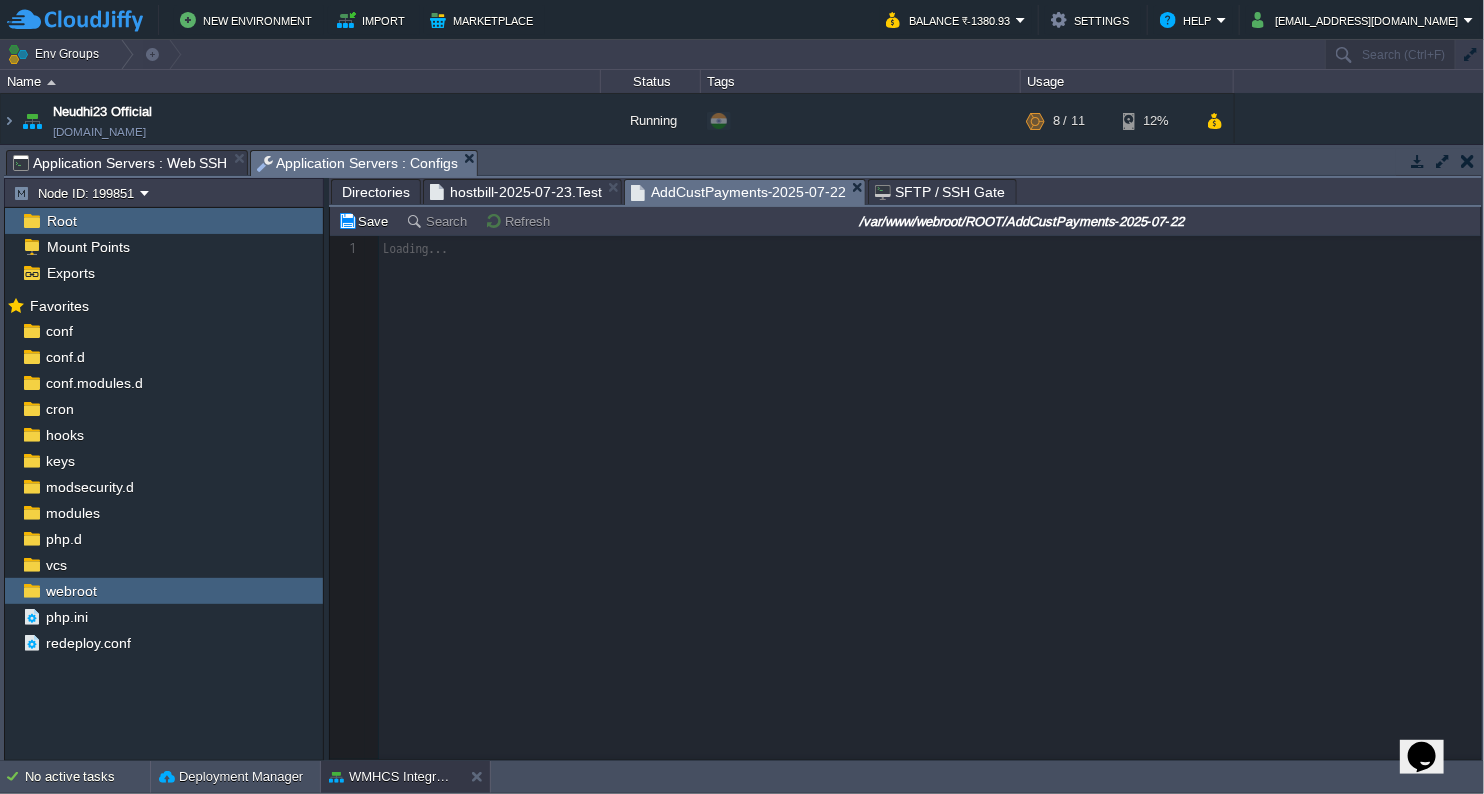 scroll, scrollTop: 6, scrollLeft: 0, axis: vertical 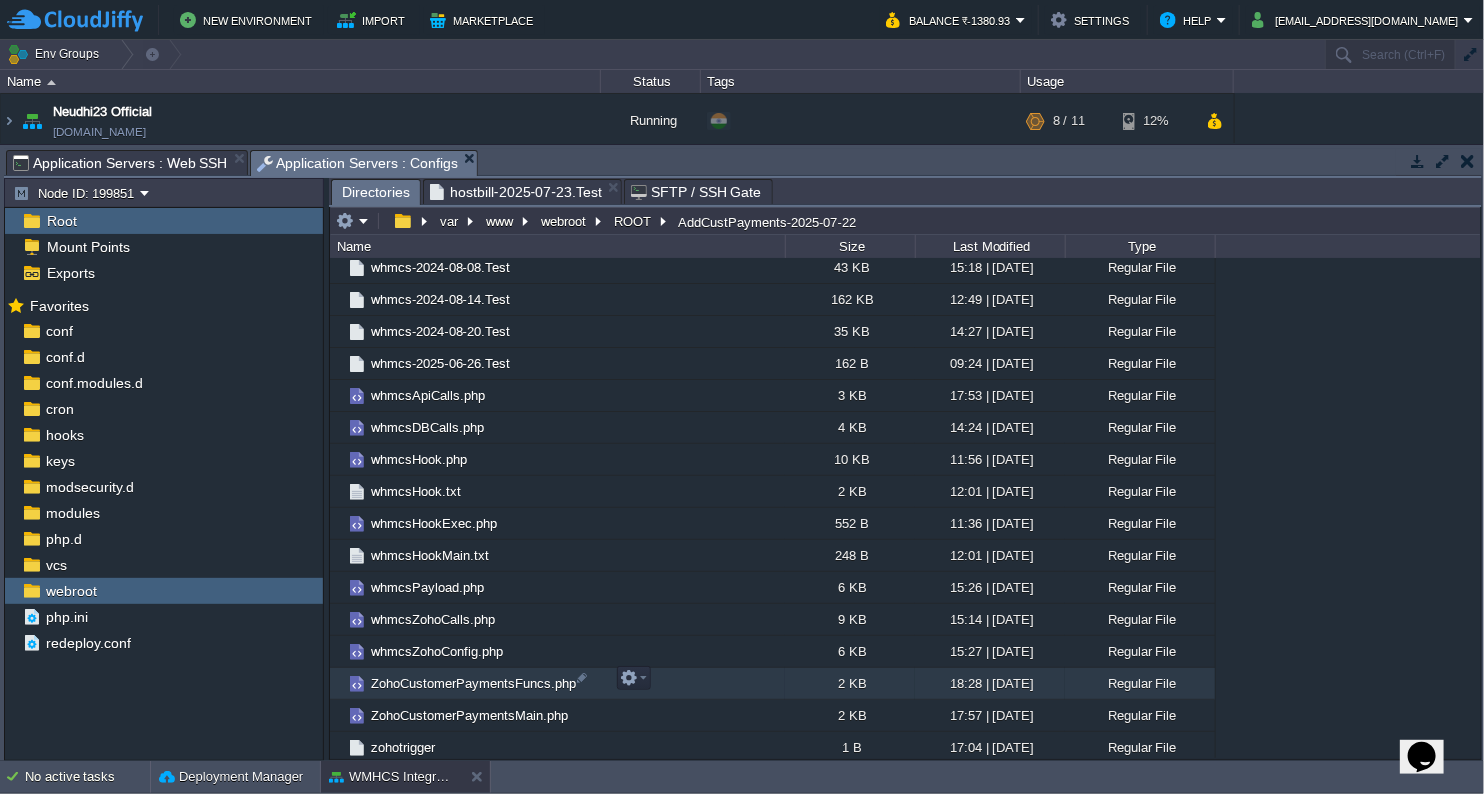 click on "ZohoCustomerPaymentsFuncs.php" at bounding box center [473, 683] 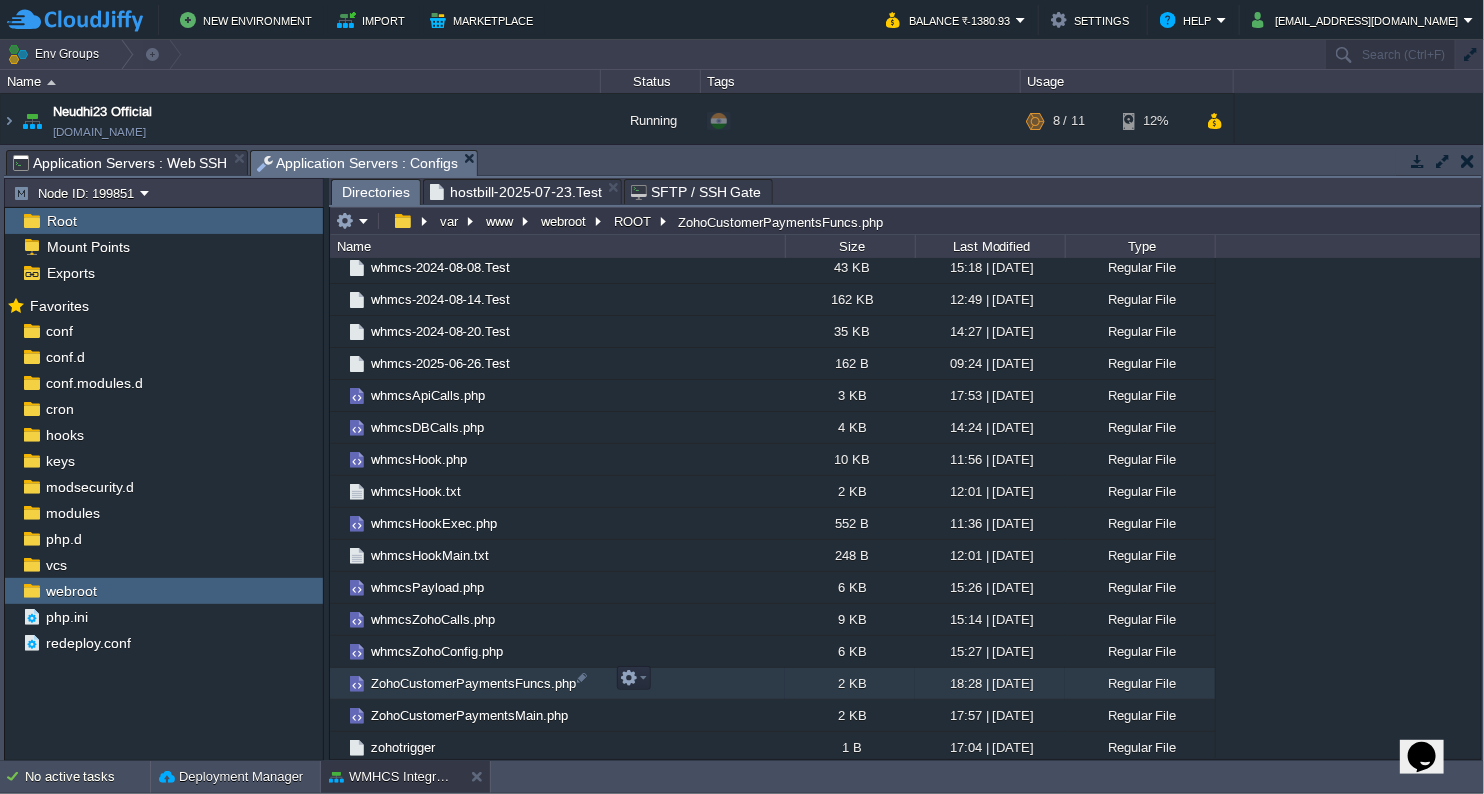 click on "ZohoCustomerPaymentsFuncs.php" at bounding box center (473, 683) 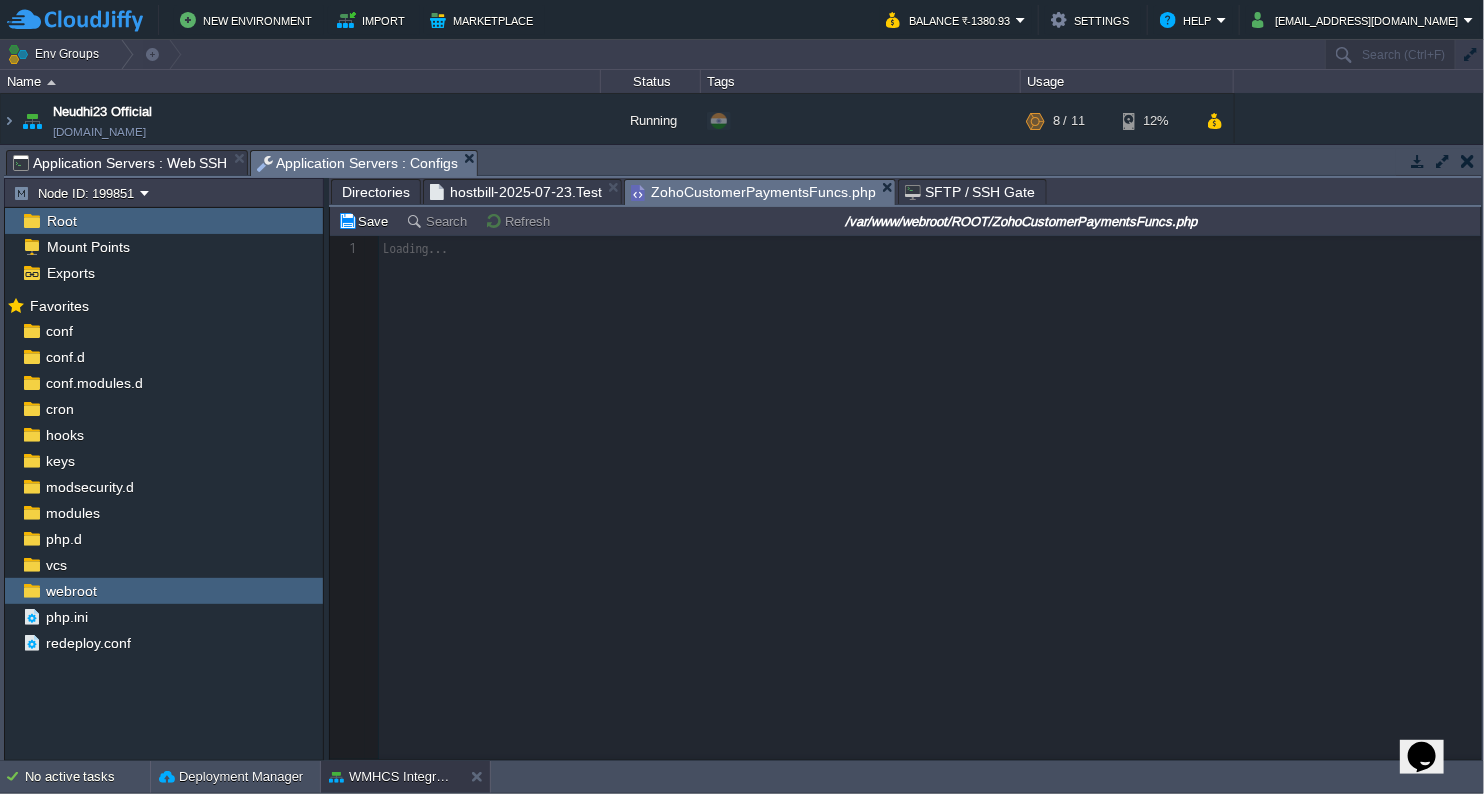 scroll, scrollTop: 6, scrollLeft: 0, axis: vertical 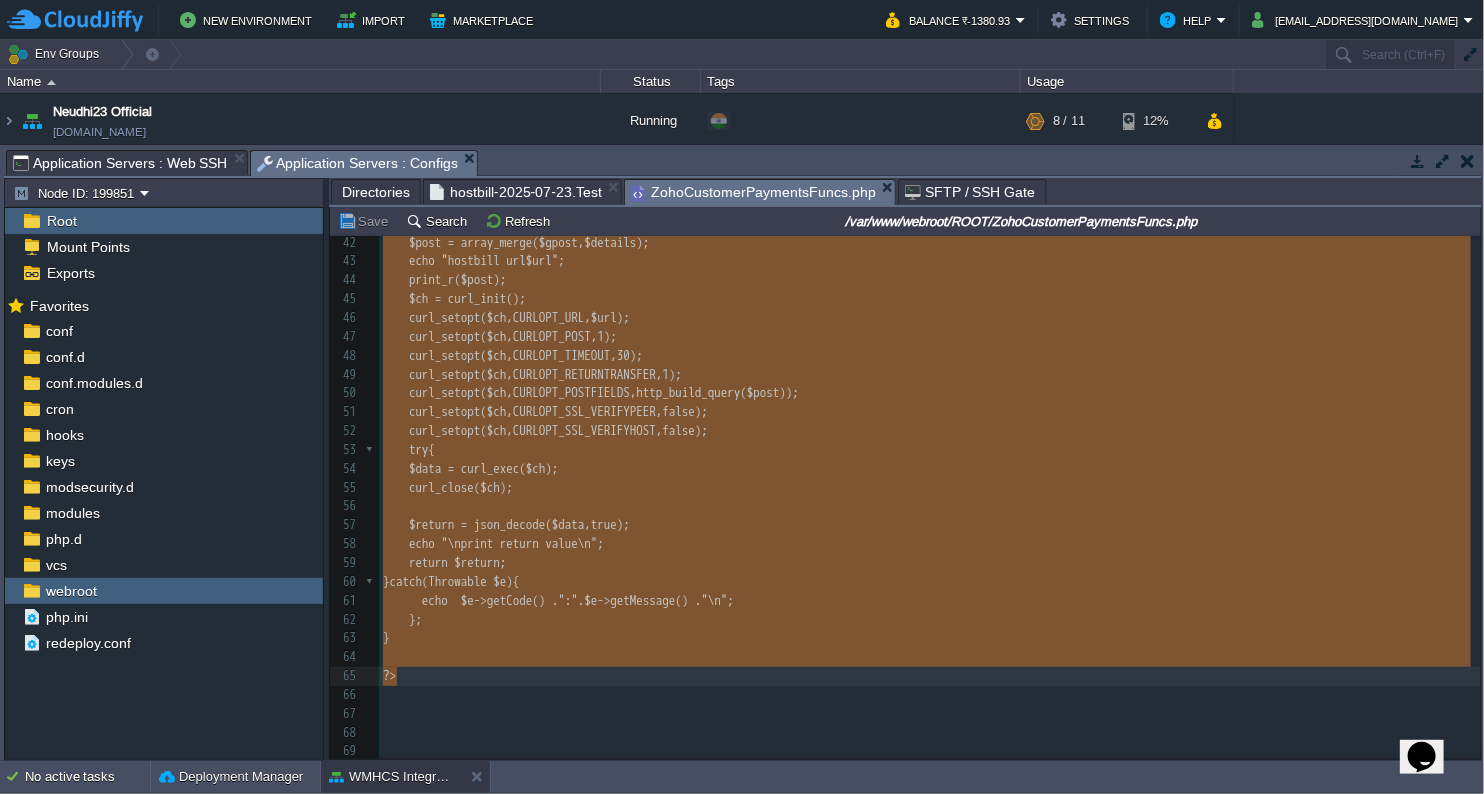 type on "function callHostBillApi($call,$details){
echo "\nIn addTxn\n";
$rpyRsp = array();
$url = $GLOBALS['url'];
$gpost = [
'call' => $call, //'addTransaction',
'api_id' => $GLOBALS['apiId'],
'api_key' => $GLOBALS['apiKey']
];
$post = array_merge($gpost,$details);
echo "hostbill url $url";
print_r($post);
$ch = curl_init();
curl_setopt($ch, CURLOPT_URL, $url);
curl_setopt($ch, CURLOPT_POST, 1);
curl_setopt($ch, CURLOPT_TIMEOUT, 30);
curl_setopt($ch, CURLOPT_RETURNTRANSFER, 1);
curl_setopt($ch, CURLOPT_POSTFIELDS, http_build_query($post));
curl_setopt($ch, CURLOPT_SSL_VERIFYPEER, false);
curl_setopt($ch, CURLOPT_SSL_VERIFYHOST, false);
try {
$data = curl_exec($ch);
curl_close($ch);
$return = json_decode($data, true);
echo "\nprint return value\n";
return $return;
}catch (Throwable $e){
echo  $e->getCode() . ":" . $e->getMessage() ."\n";
};
}" 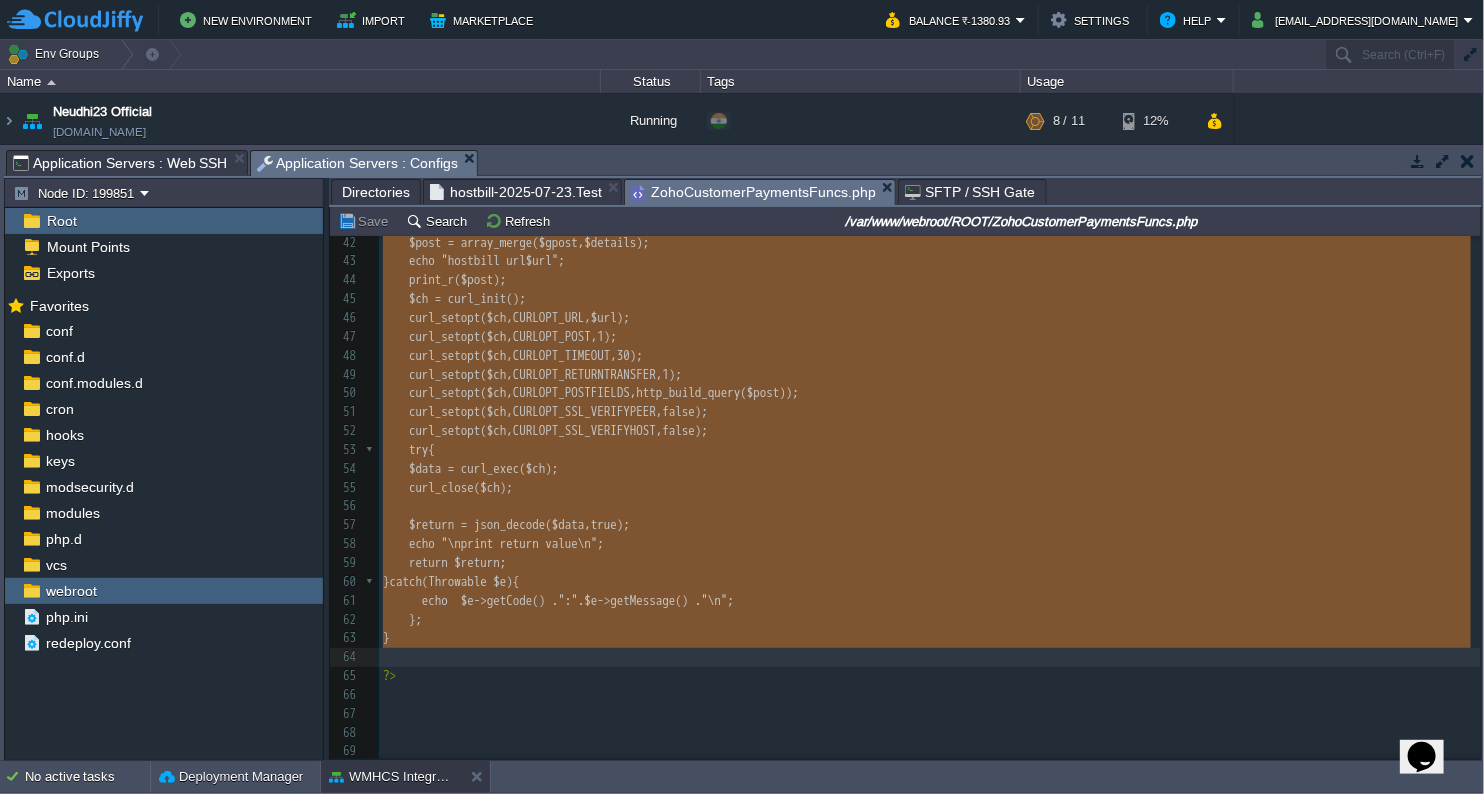 drag, startPoint x: 384, startPoint y: 374, endPoint x: 556, endPoint y: 660, distance: 333.73642 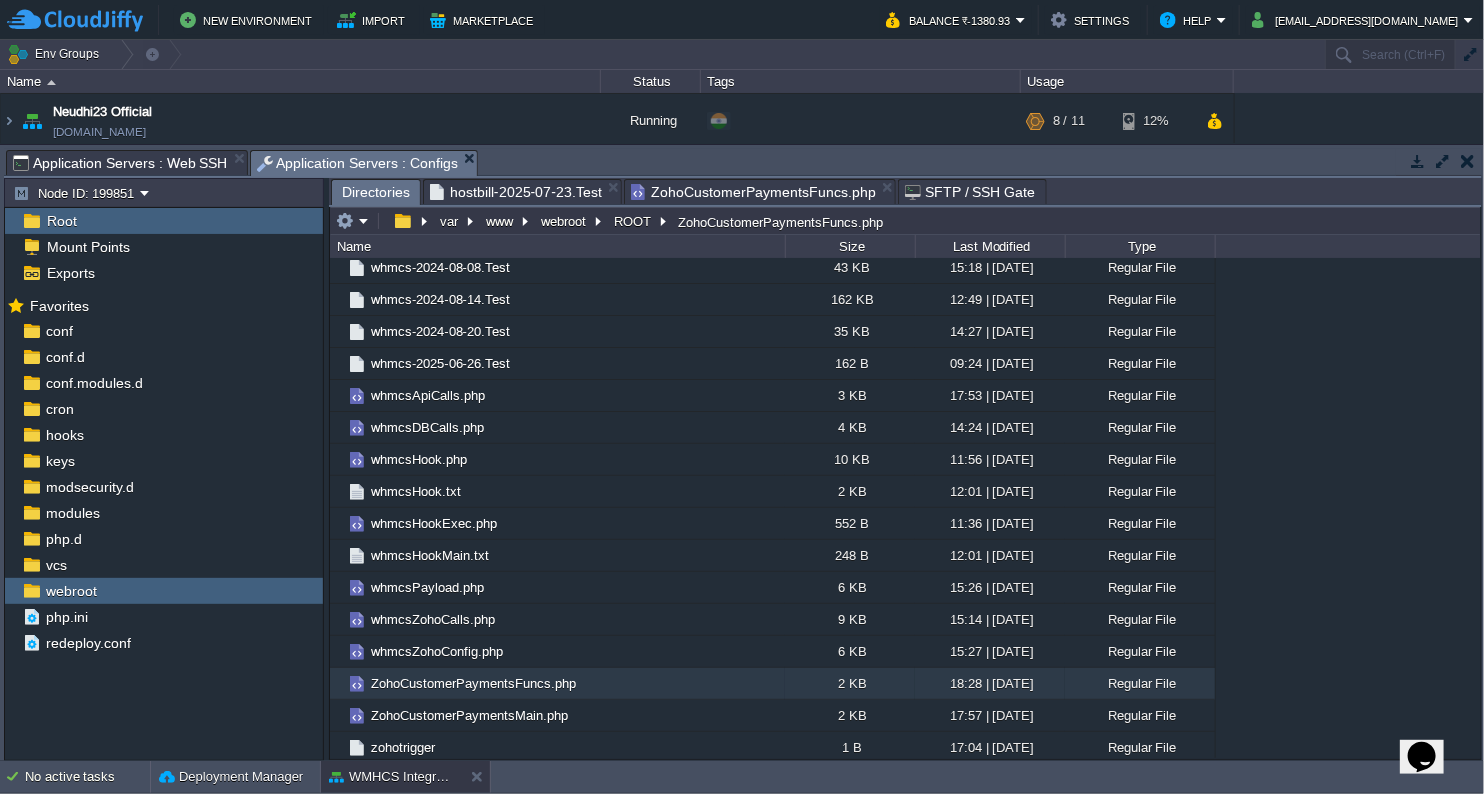 click on "Directories" at bounding box center (376, 192) 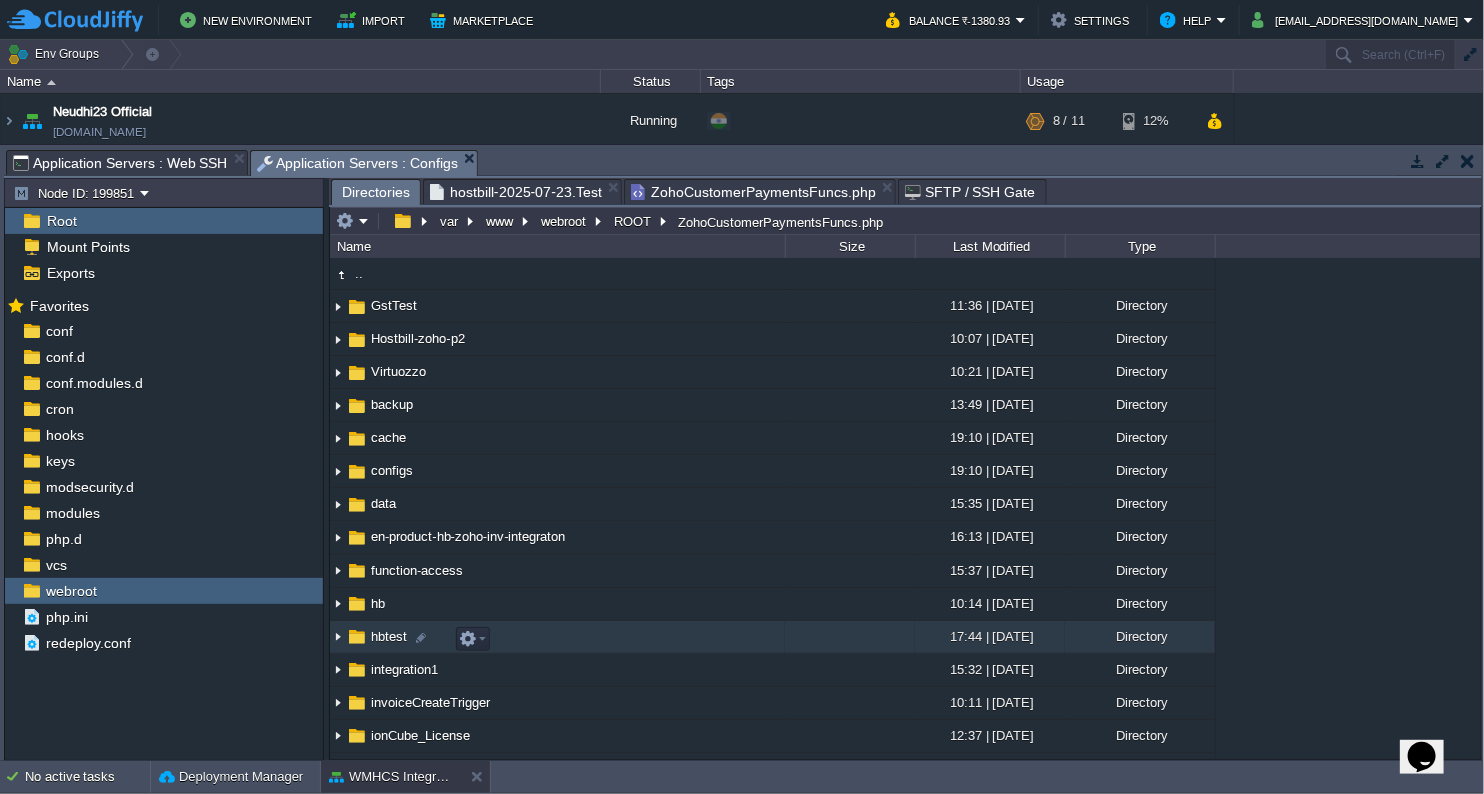 click on "hbtest" at bounding box center (389, 636) 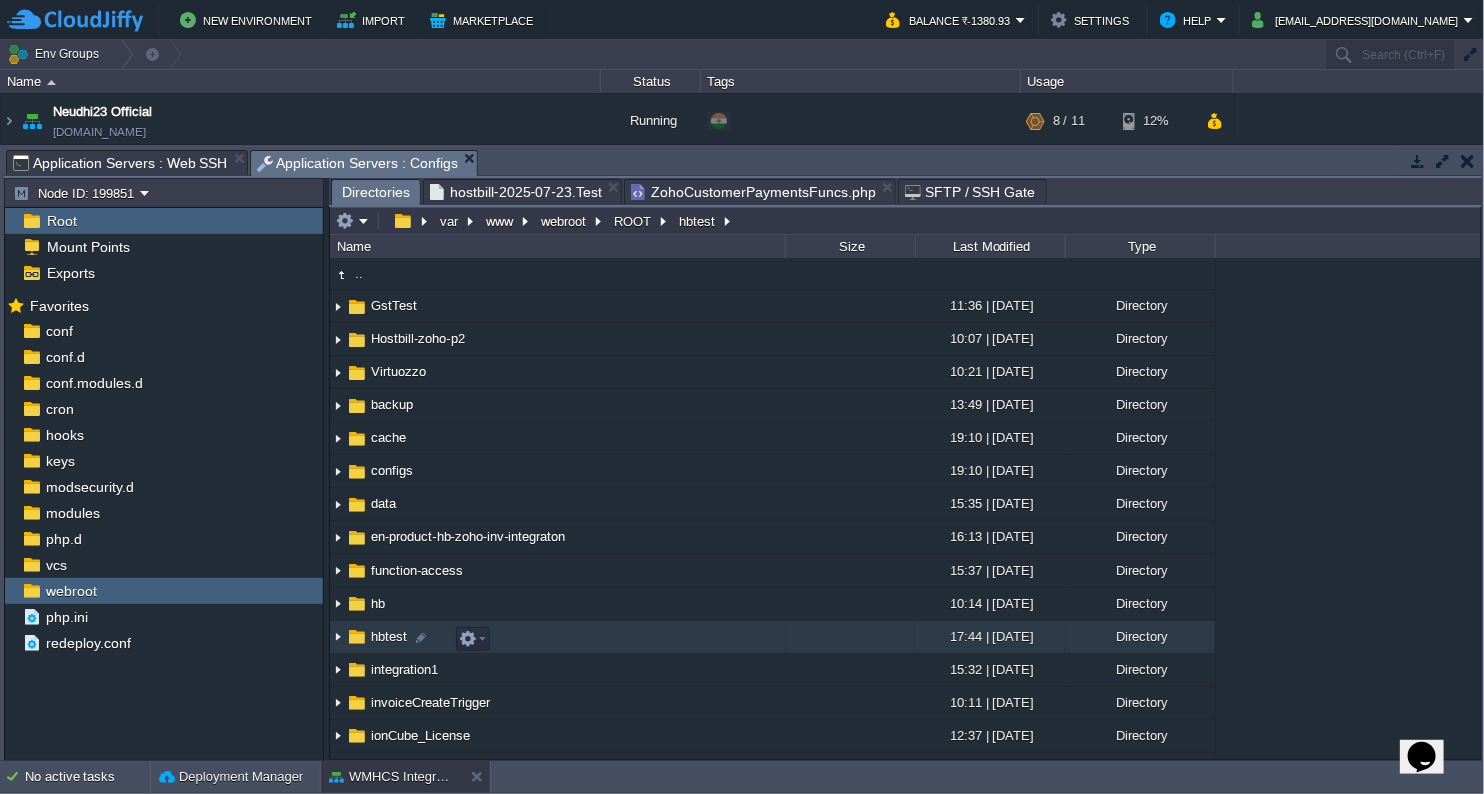 click on "hbtest" at bounding box center [389, 636] 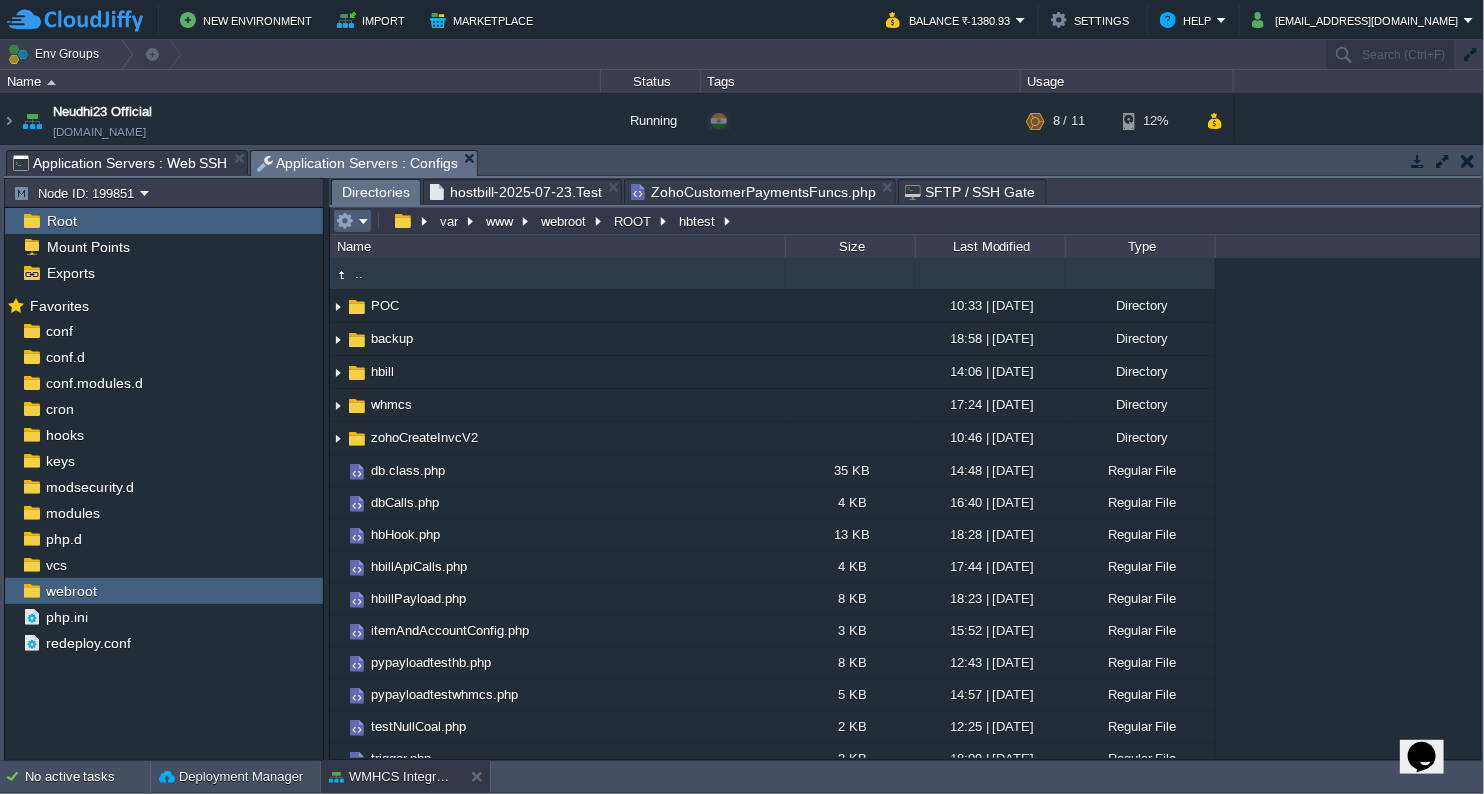 click at bounding box center [352, 221] 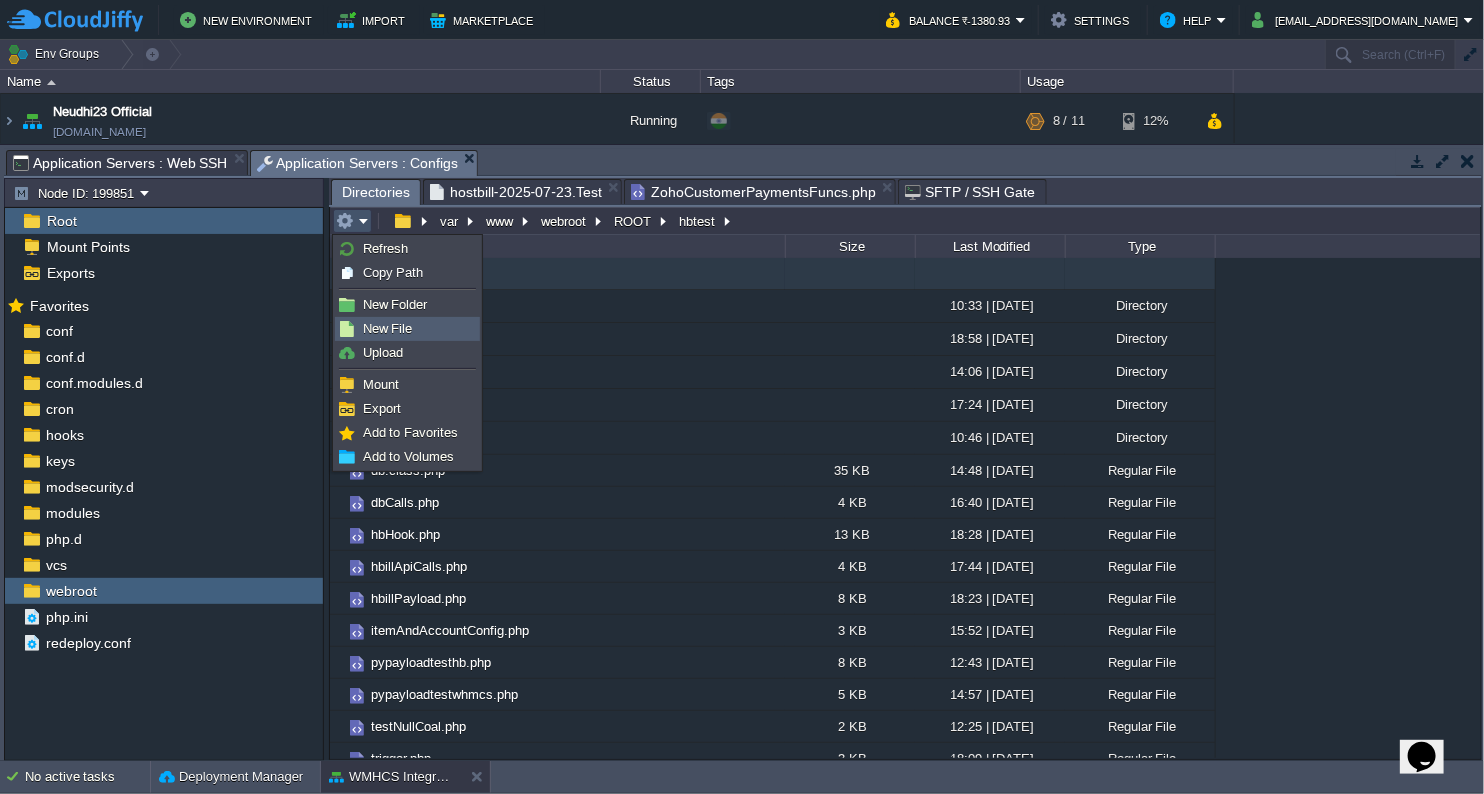 click on "New File" at bounding box center [388, 328] 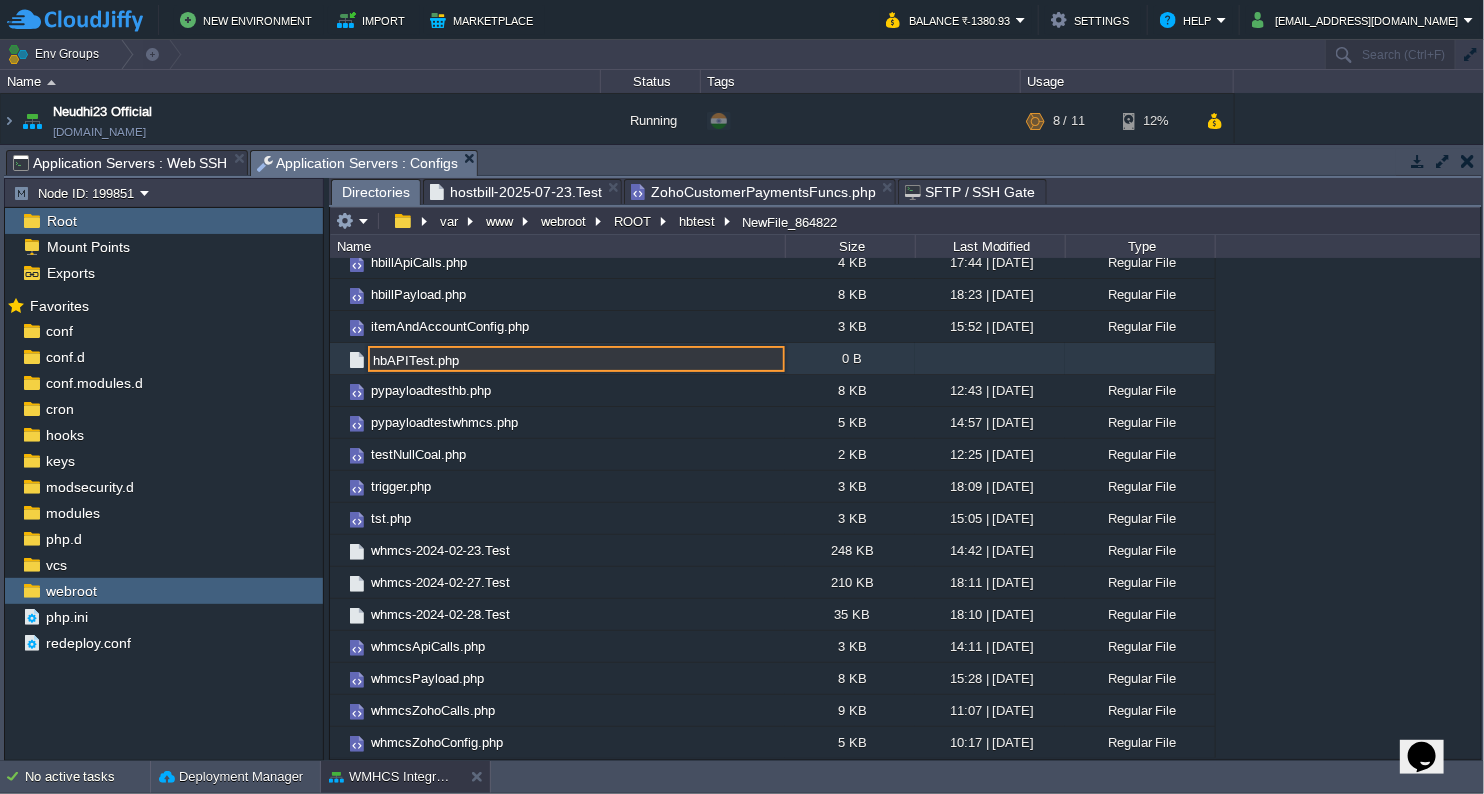 type on "hbAPITest.php" 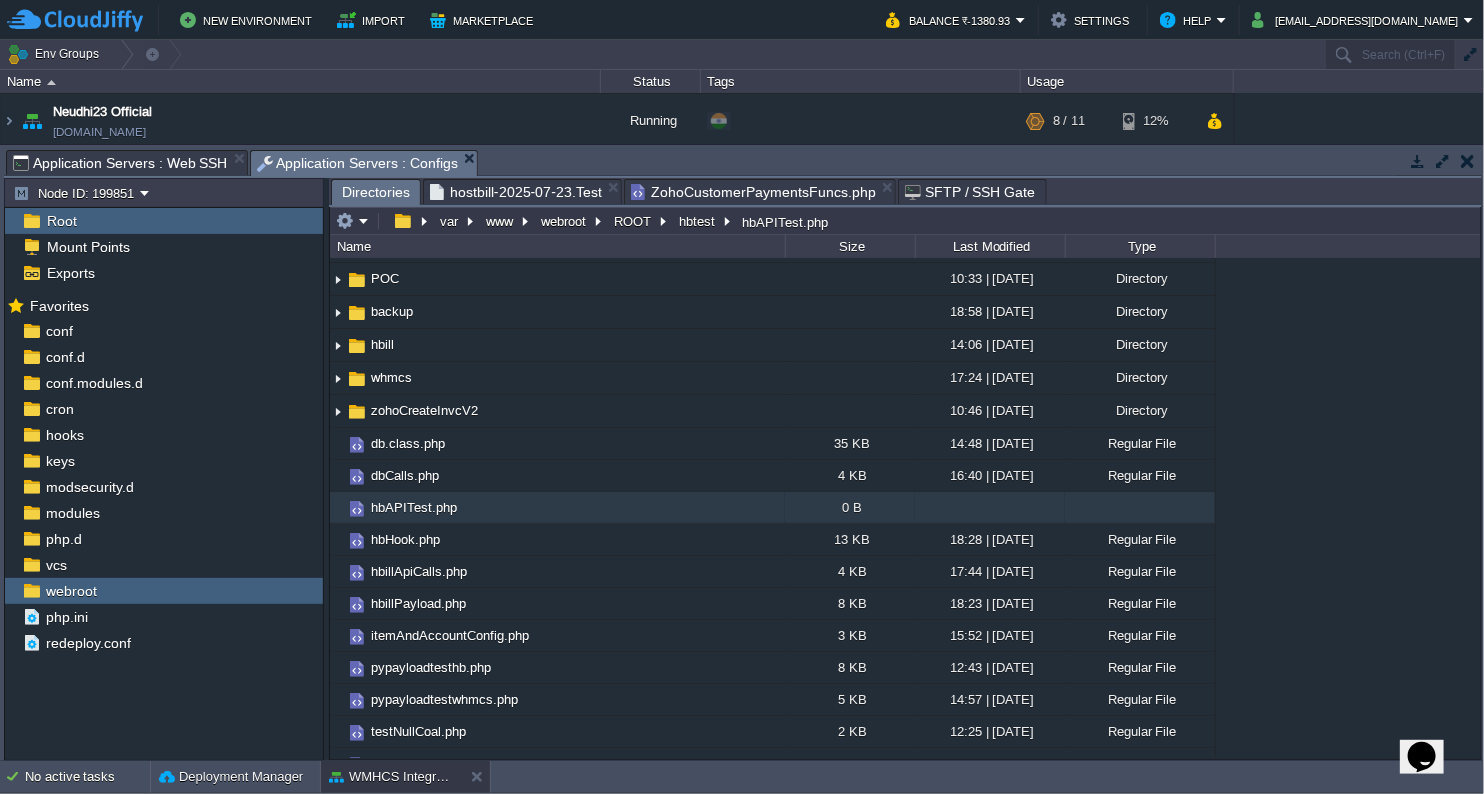 click on "hbAPITest.php" at bounding box center (414, 507) 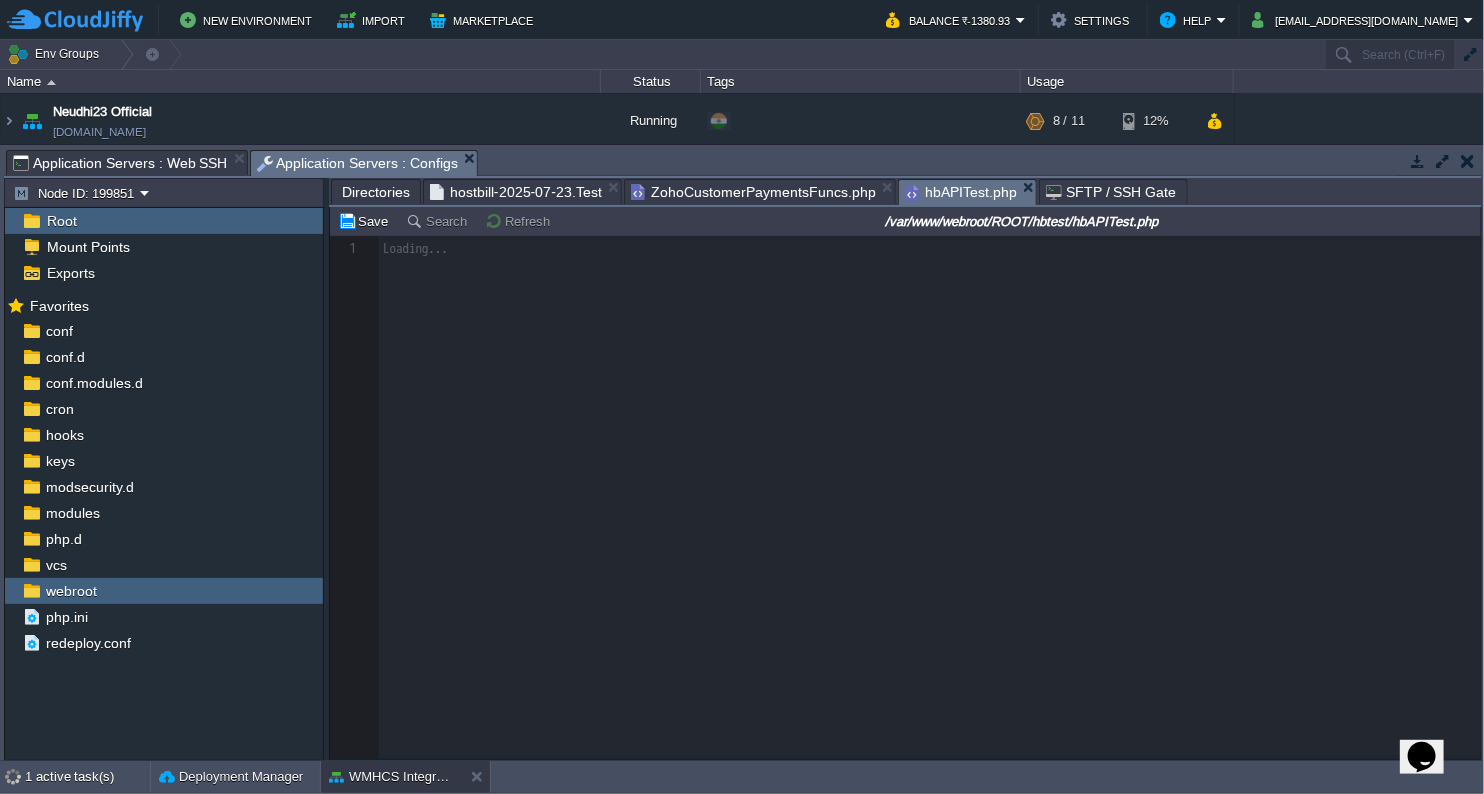 click at bounding box center (905, 497) 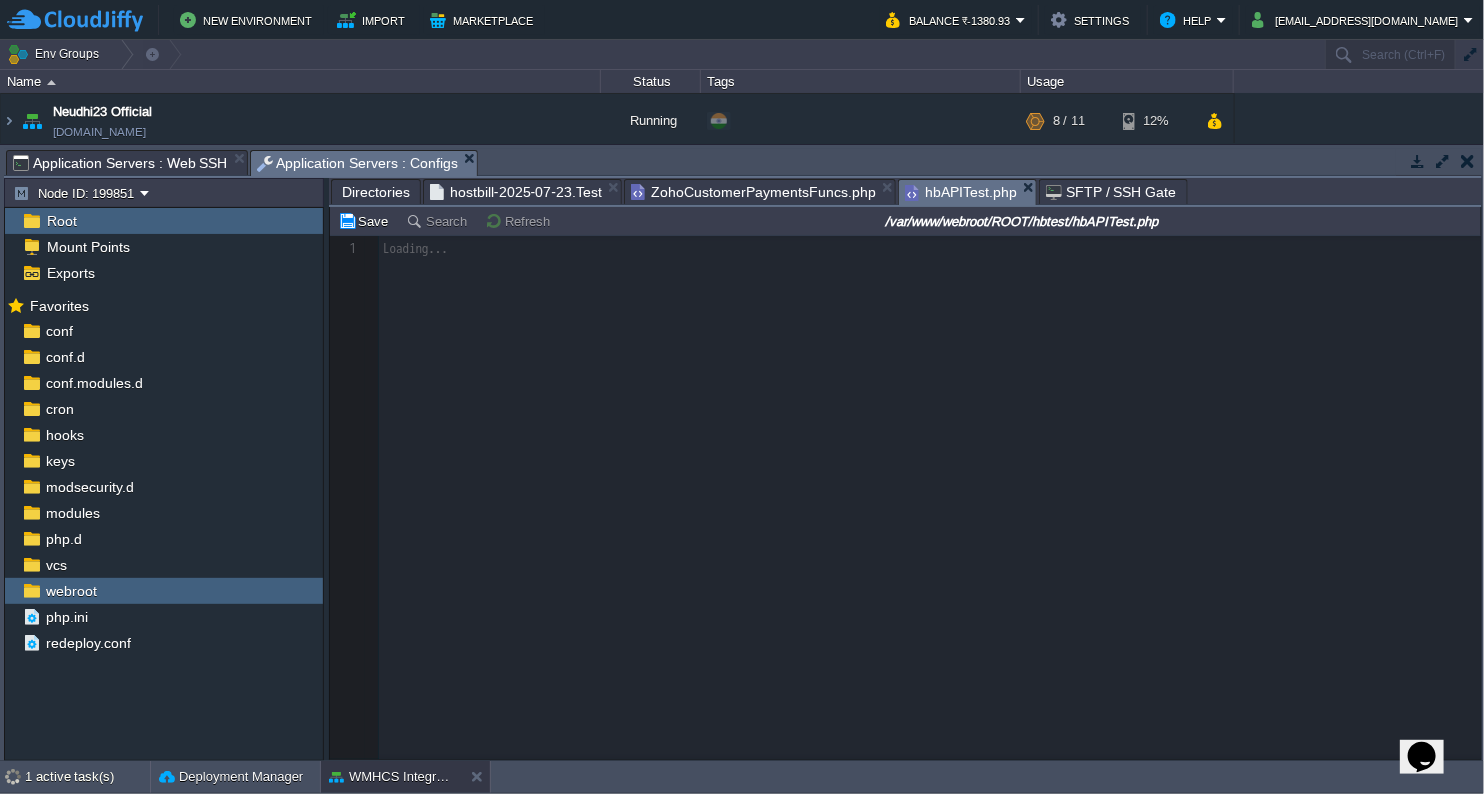 scroll, scrollTop: 6, scrollLeft: 0, axis: vertical 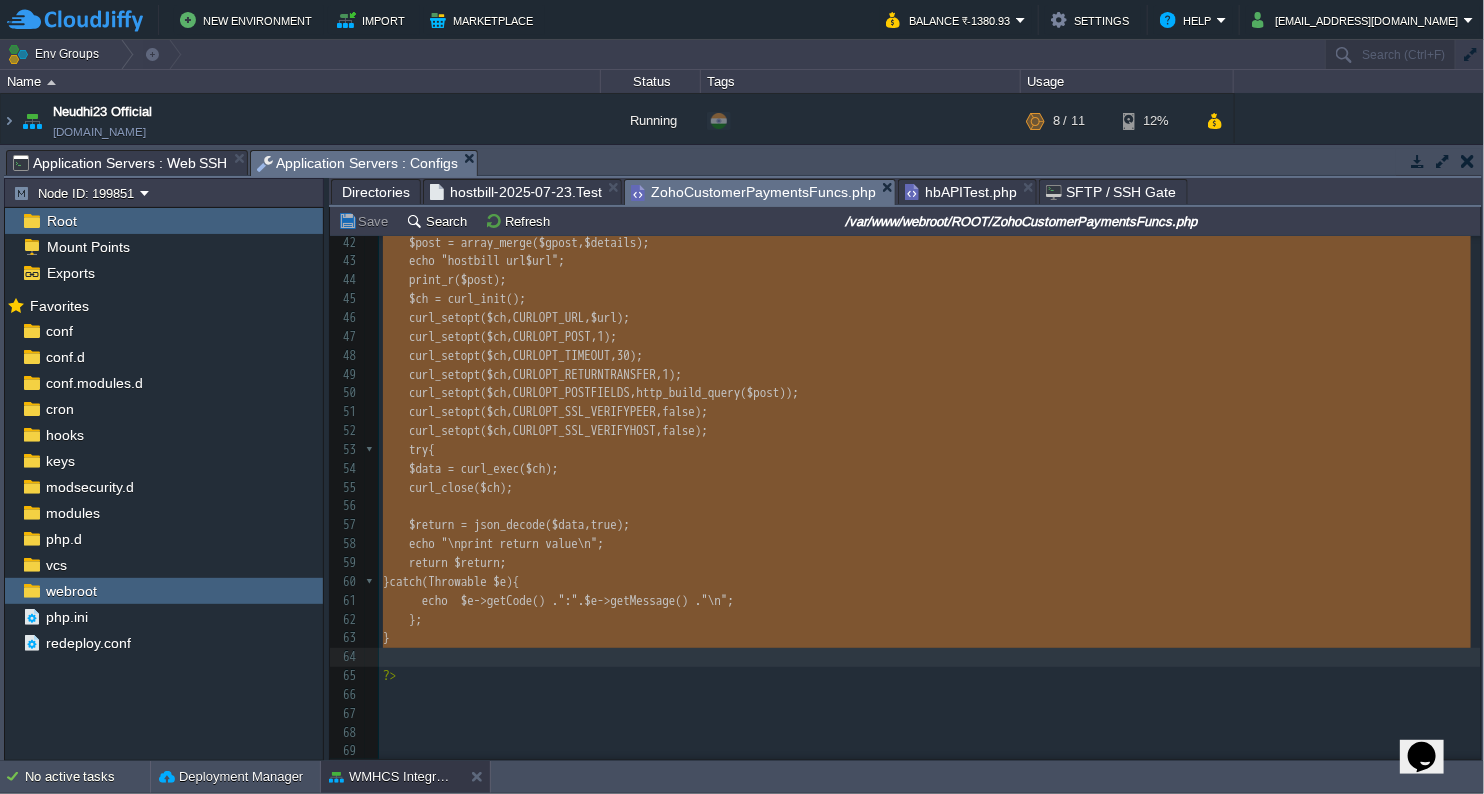 click on "ZohoCustomerPaymentsFuncs.php" at bounding box center [753, 192] 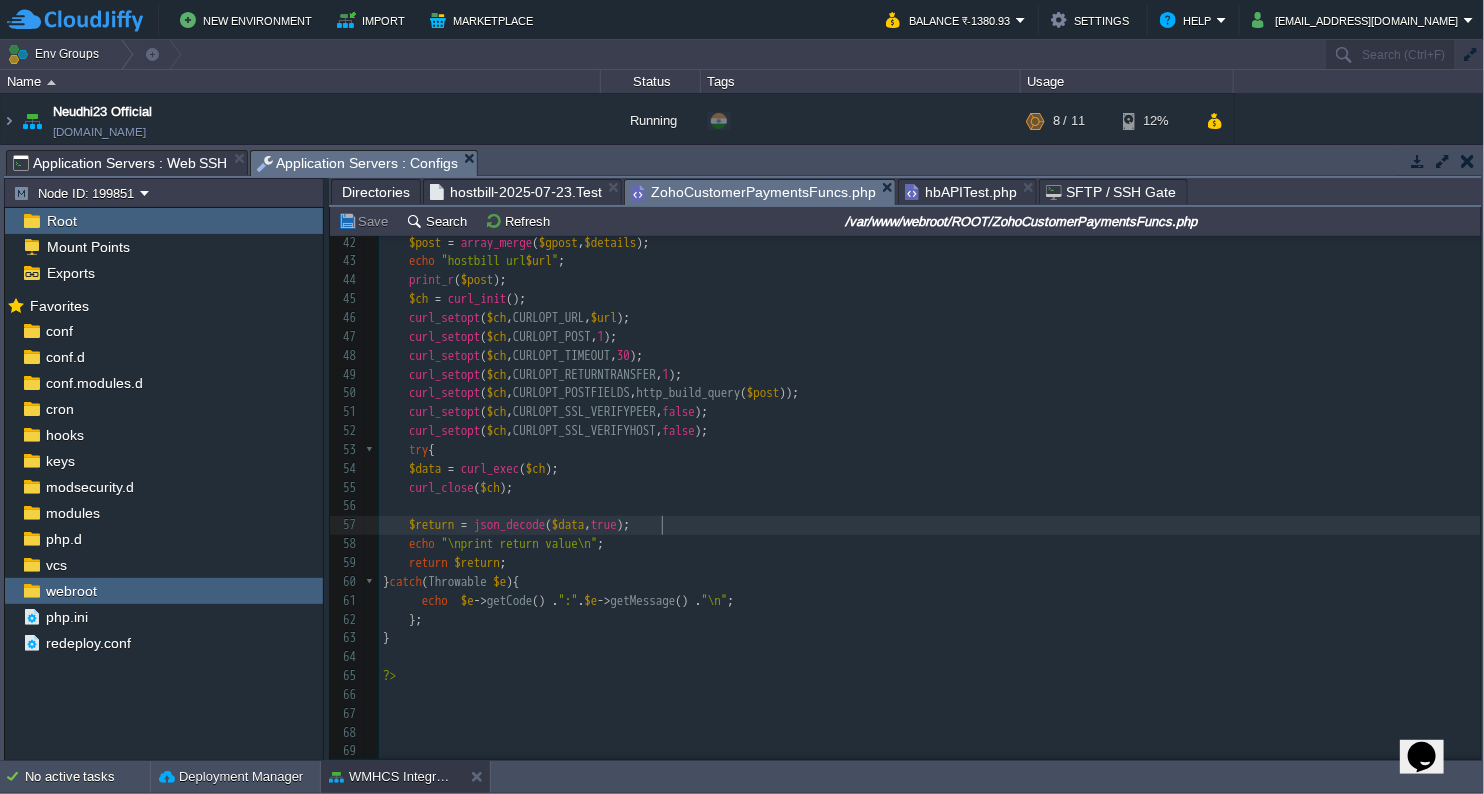 scroll, scrollTop: 400, scrollLeft: 0, axis: vertical 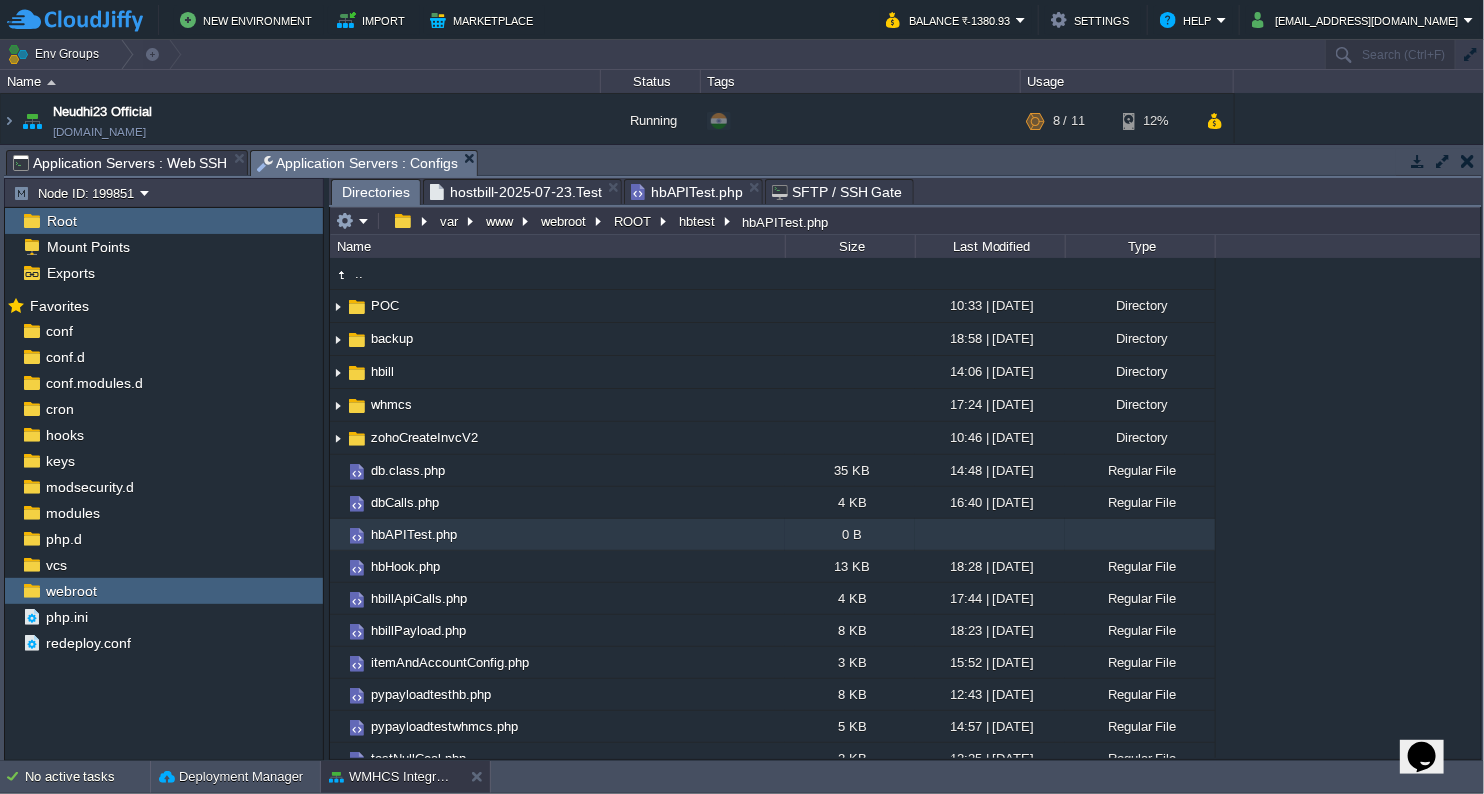 click on "hbAPITest.php" at bounding box center (687, 192) 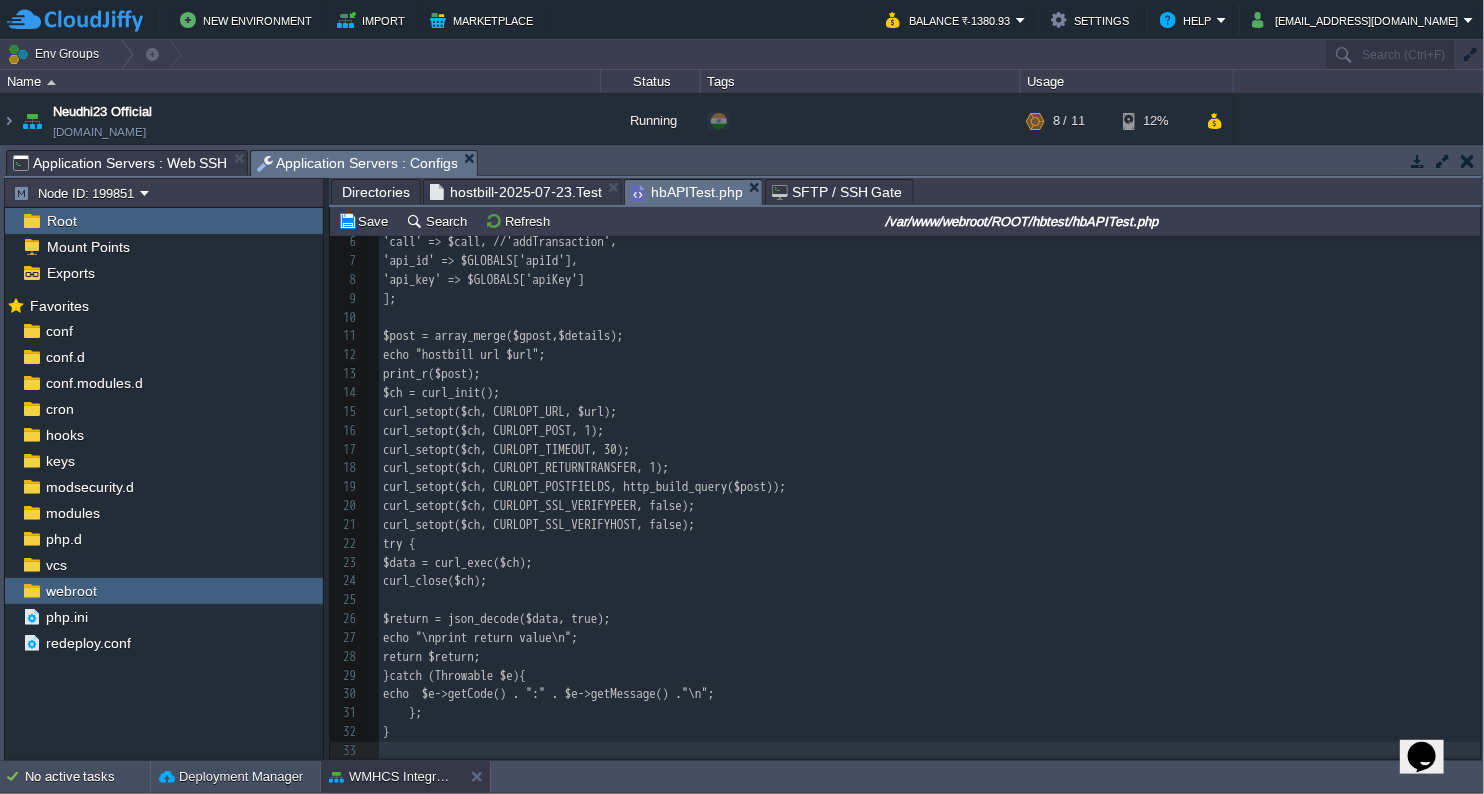 scroll, scrollTop: 53, scrollLeft: 0, axis: vertical 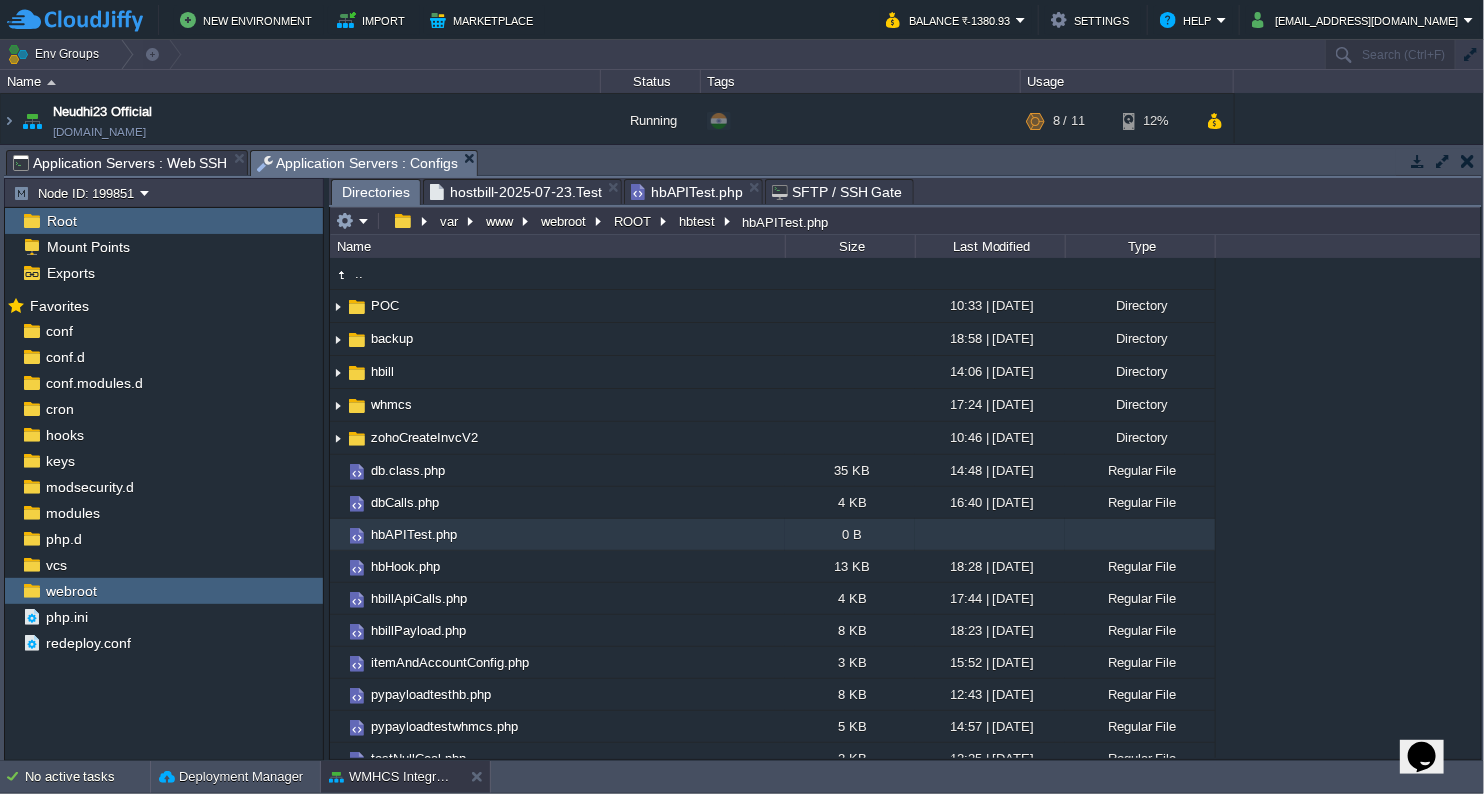 click on "Directories" at bounding box center [376, 192] 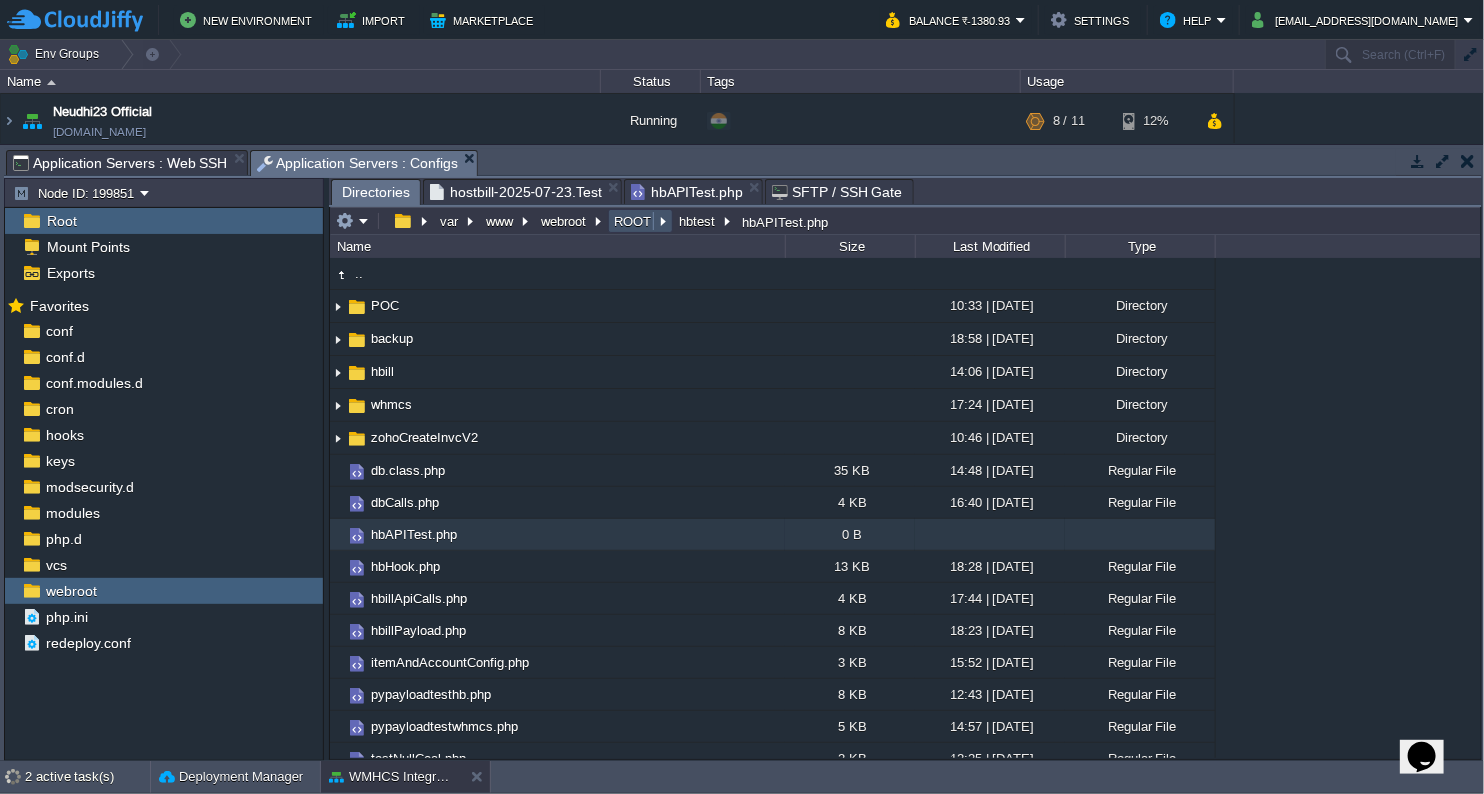 click on "ROOT" at bounding box center [633, 221] 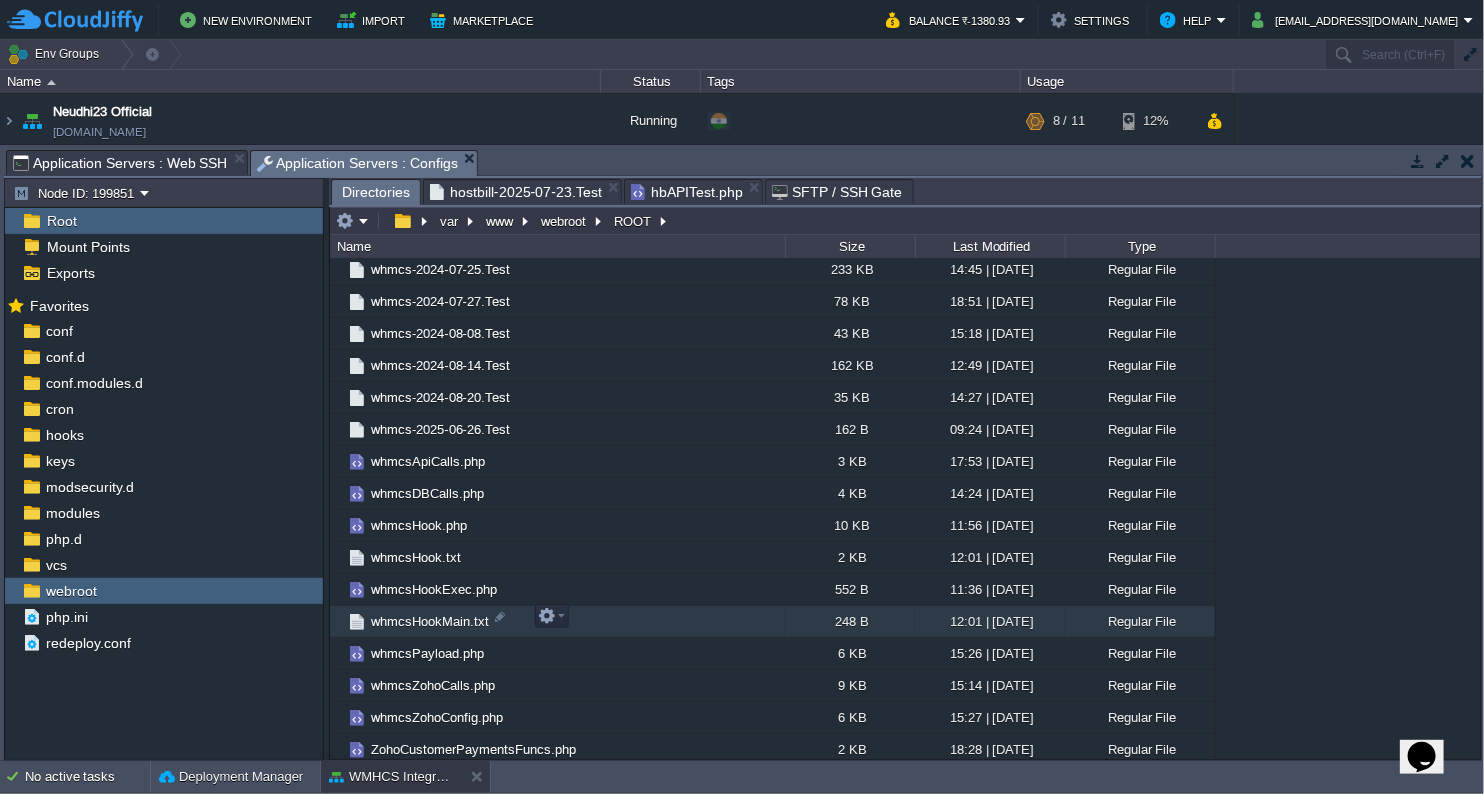 scroll, scrollTop: 3490, scrollLeft: 0, axis: vertical 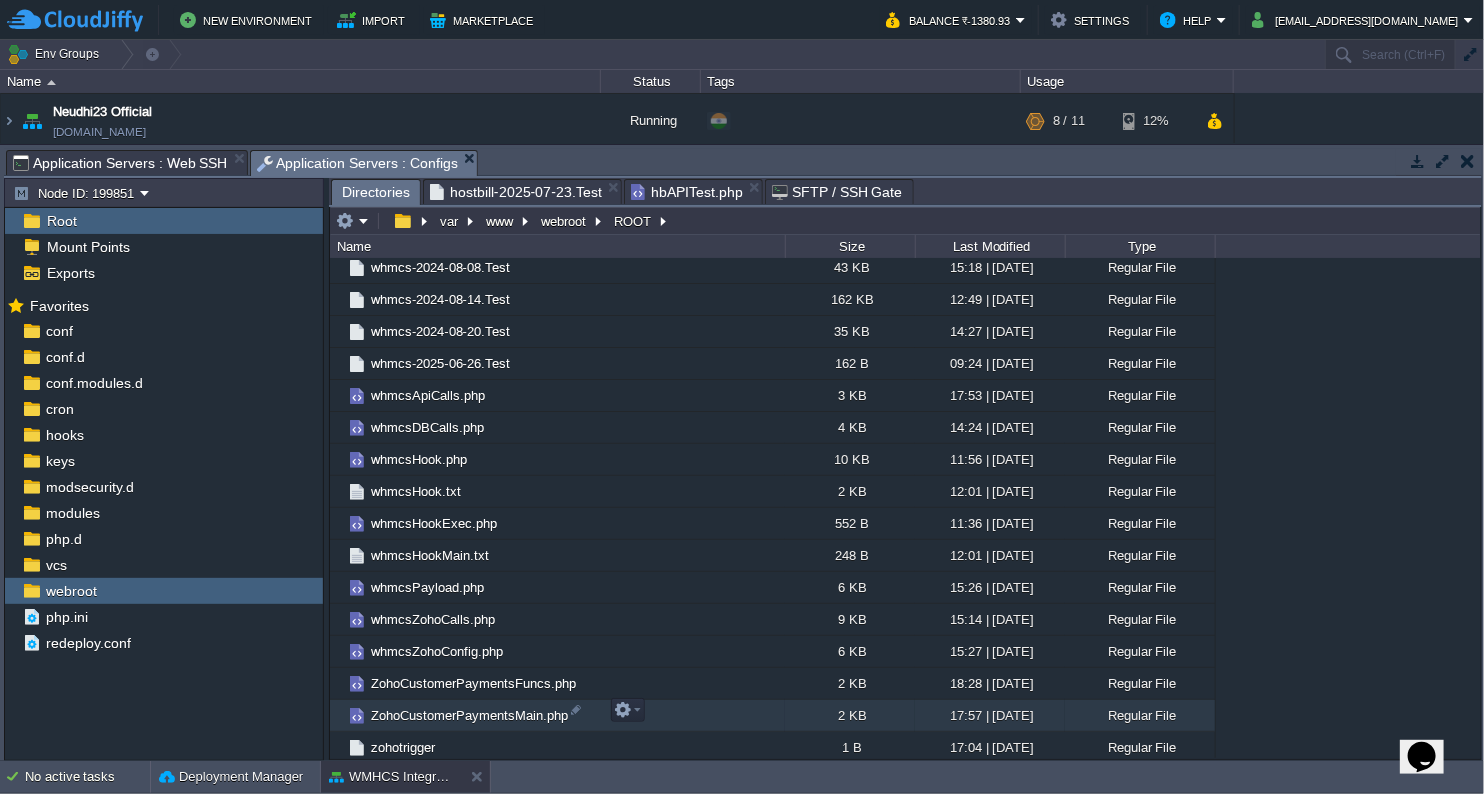 click on "ZohoCustomerPaymentsMain.php" at bounding box center [469, 715] 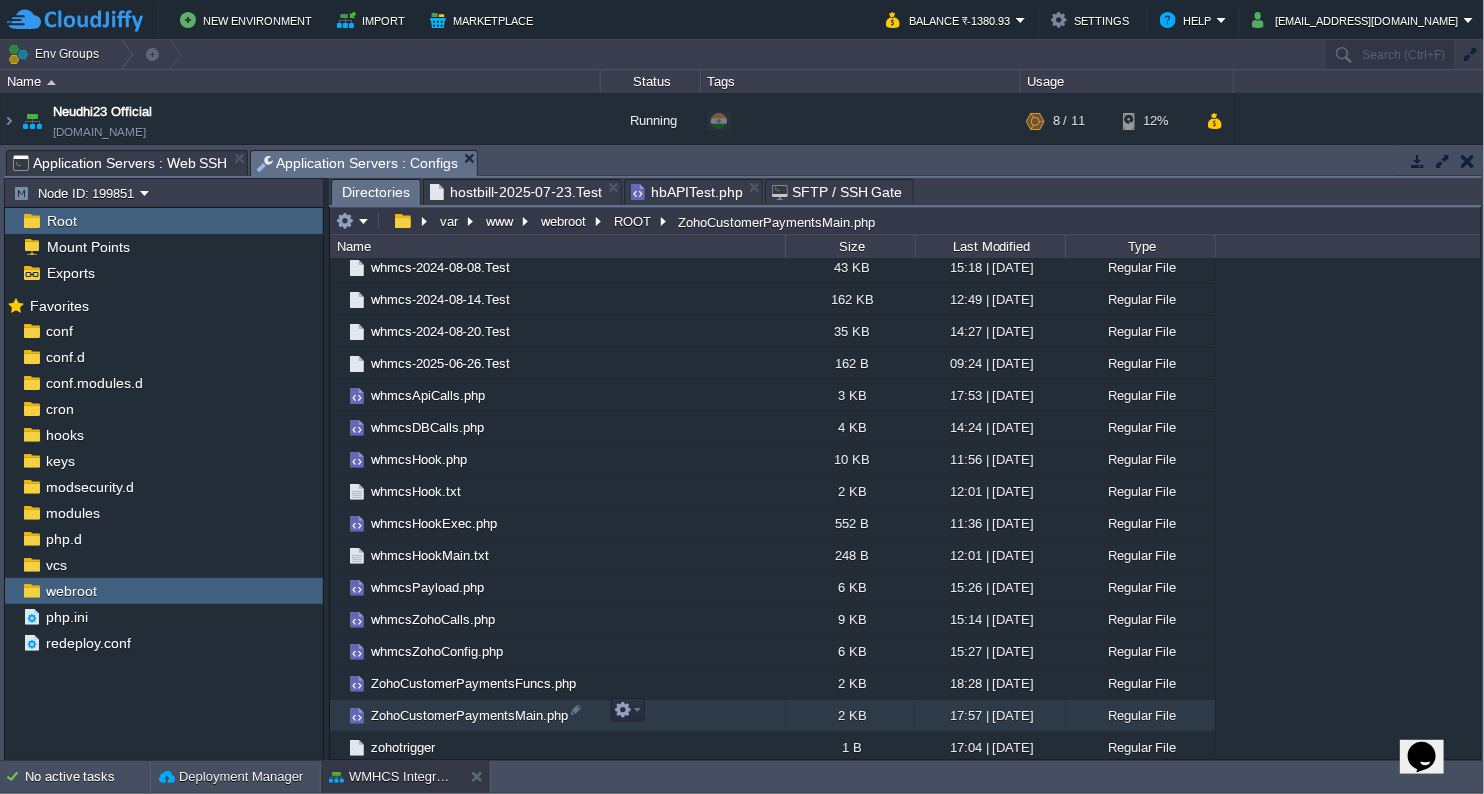 click on "ZohoCustomerPaymentsMain.php" at bounding box center (469, 715) 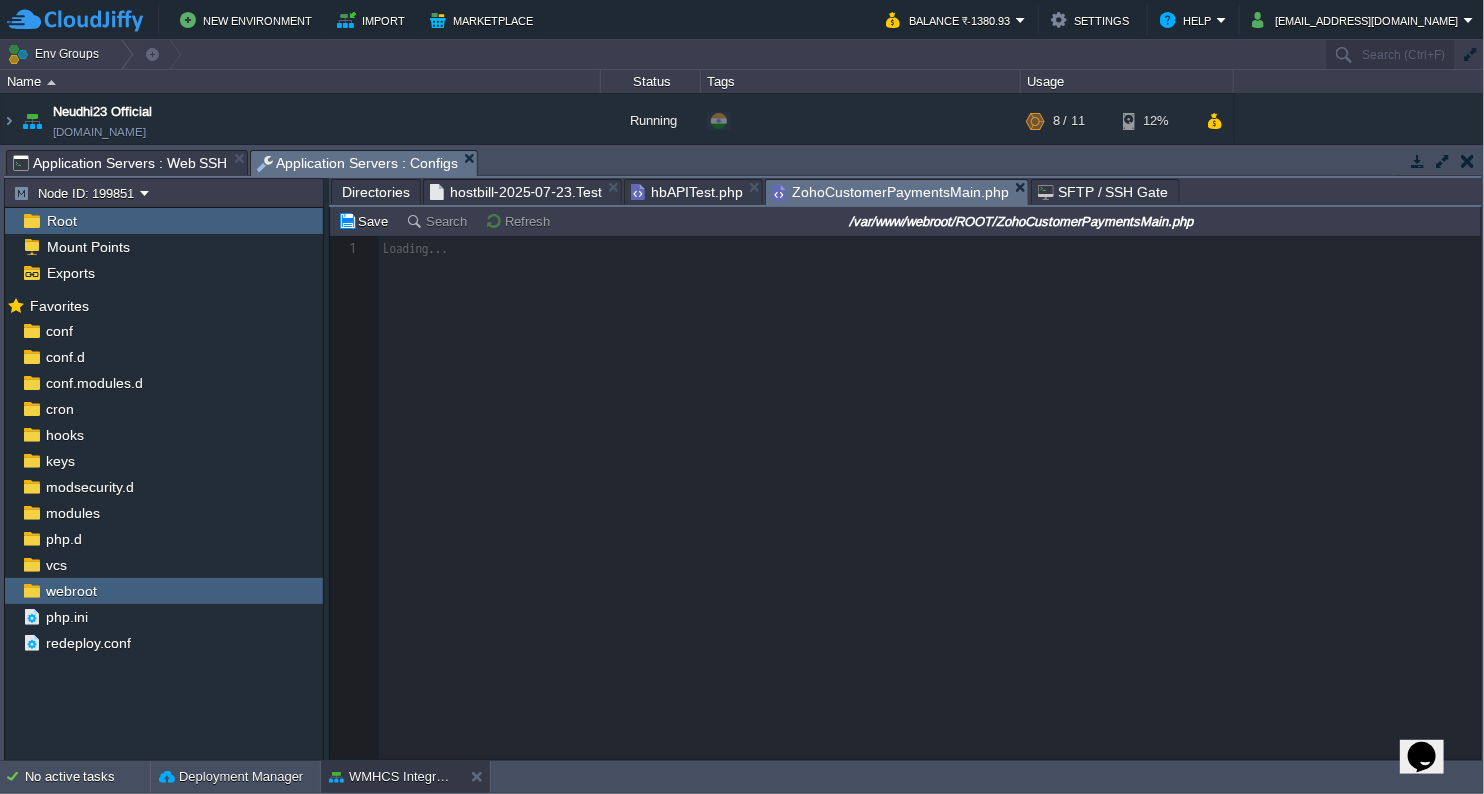 scroll, scrollTop: 6, scrollLeft: 0, axis: vertical 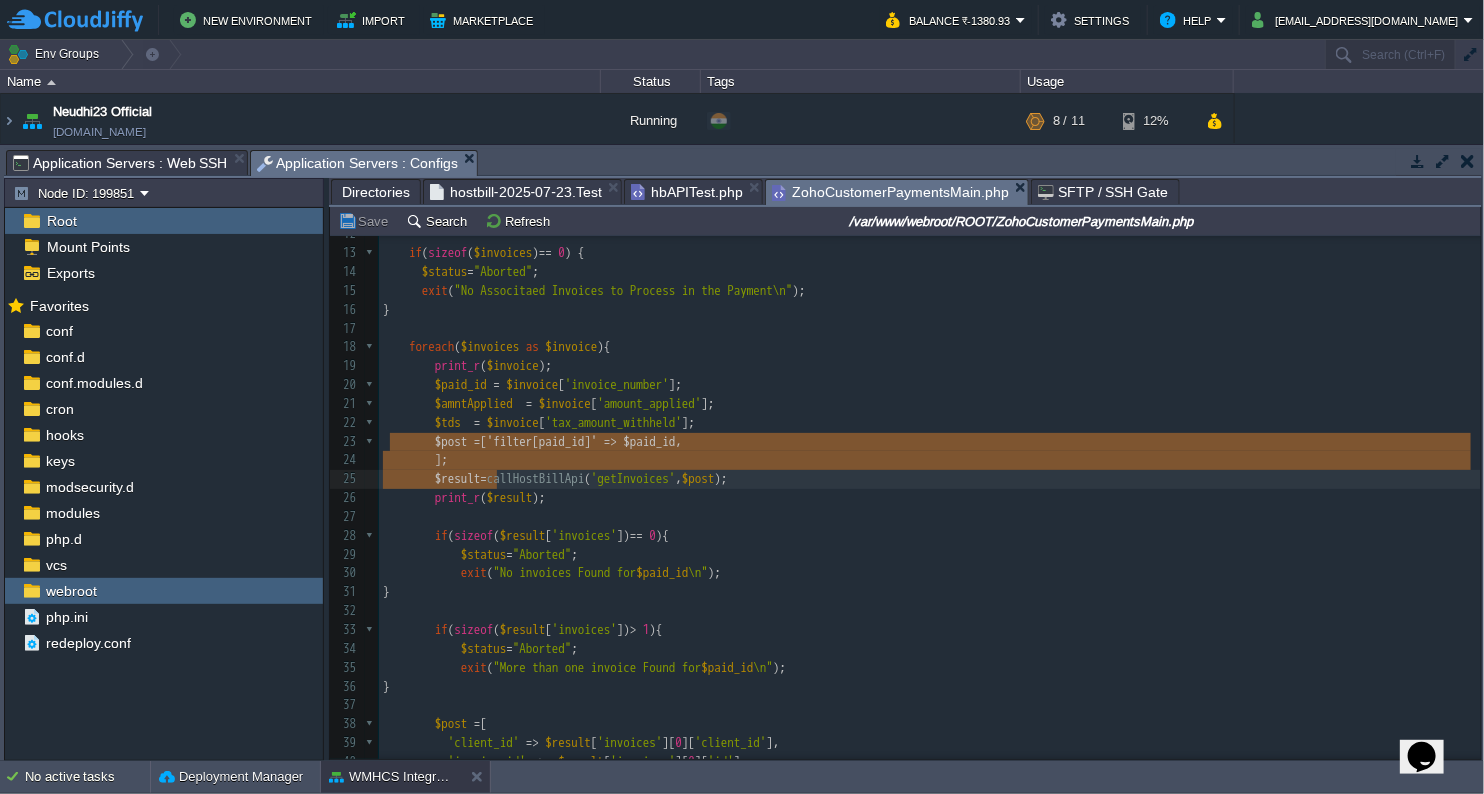 type on "$post = ['filter[paid_id]' => $paid_id,
];
$result=ca" 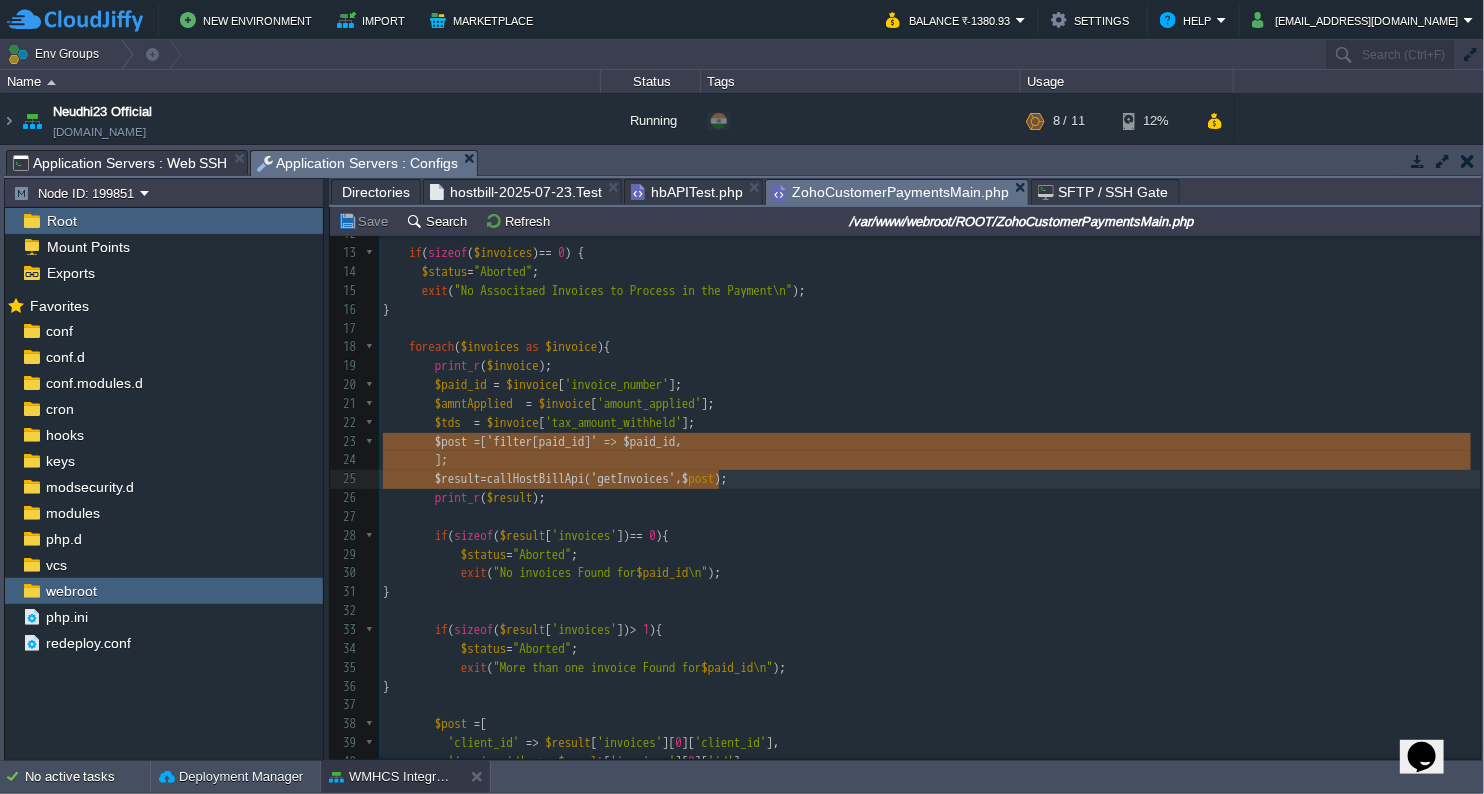 type on "$post = ['filter[paid_id]' => $paid_id,
];
$result=callHostBillApi('getInvoices',$post);" 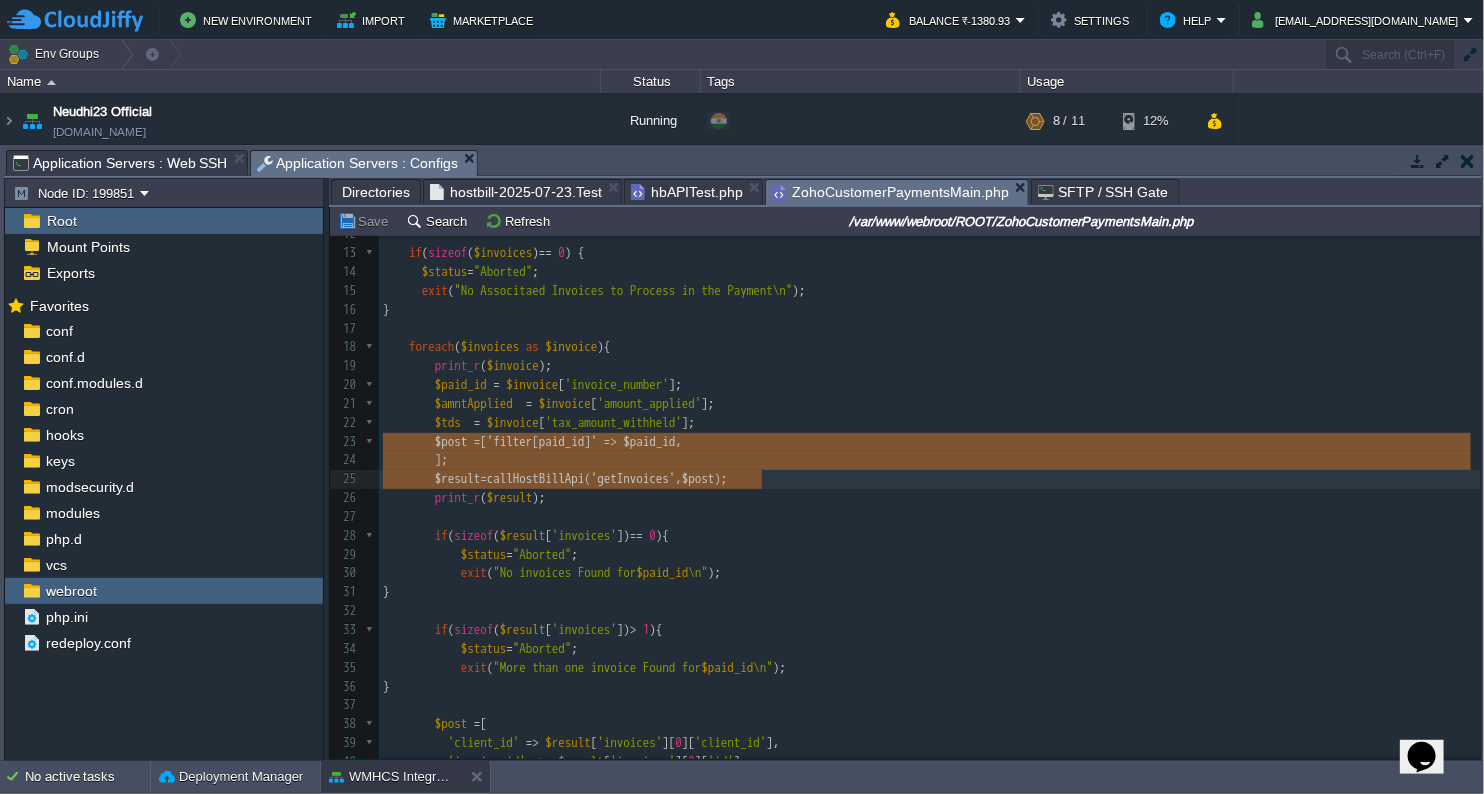 drag, startPoint x: 380, startPoint y: 442, endPoint x: 812, endPoint y: 484, distance: 434.03687 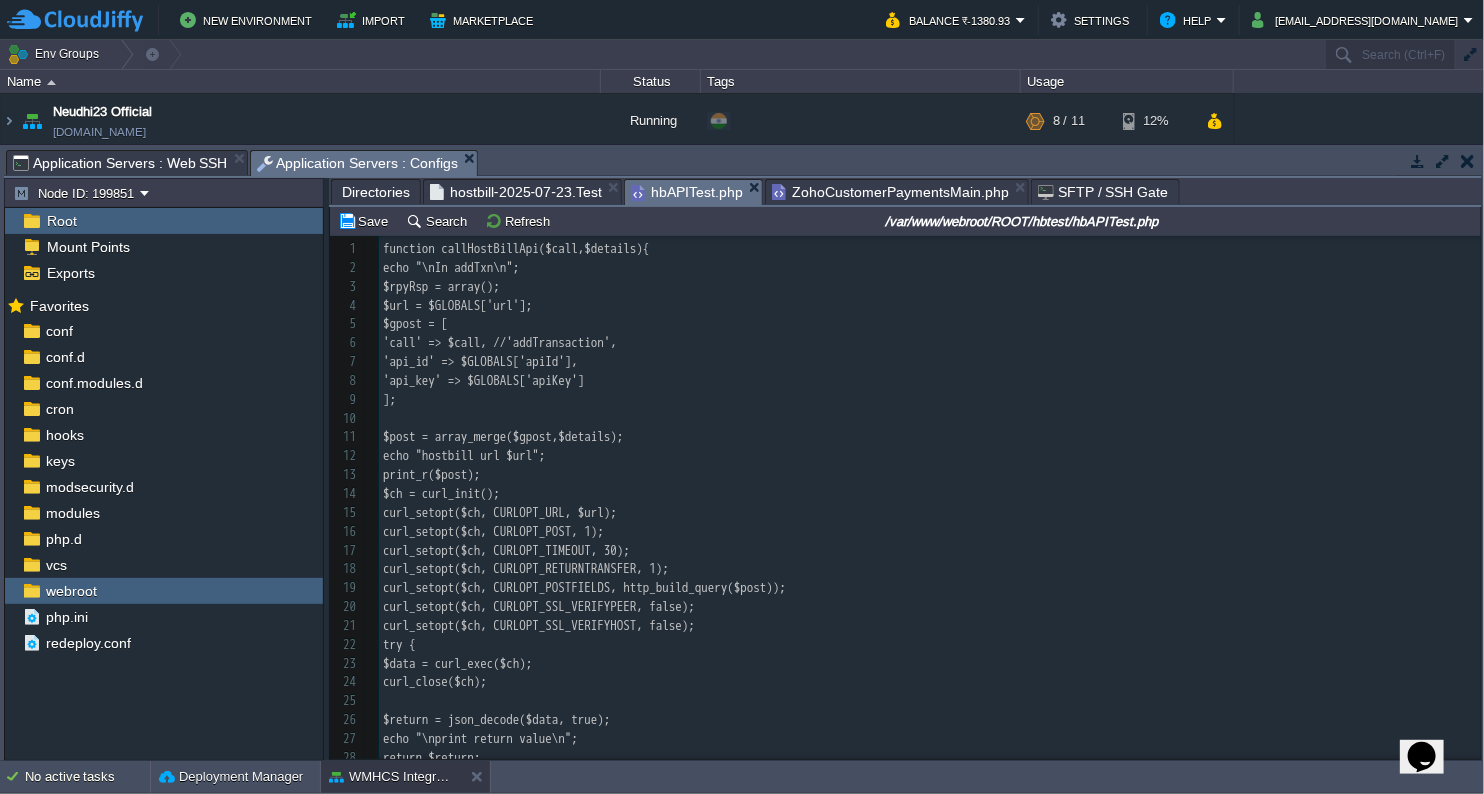click on "hbAPITest.php" at bounding box center [687, 192] 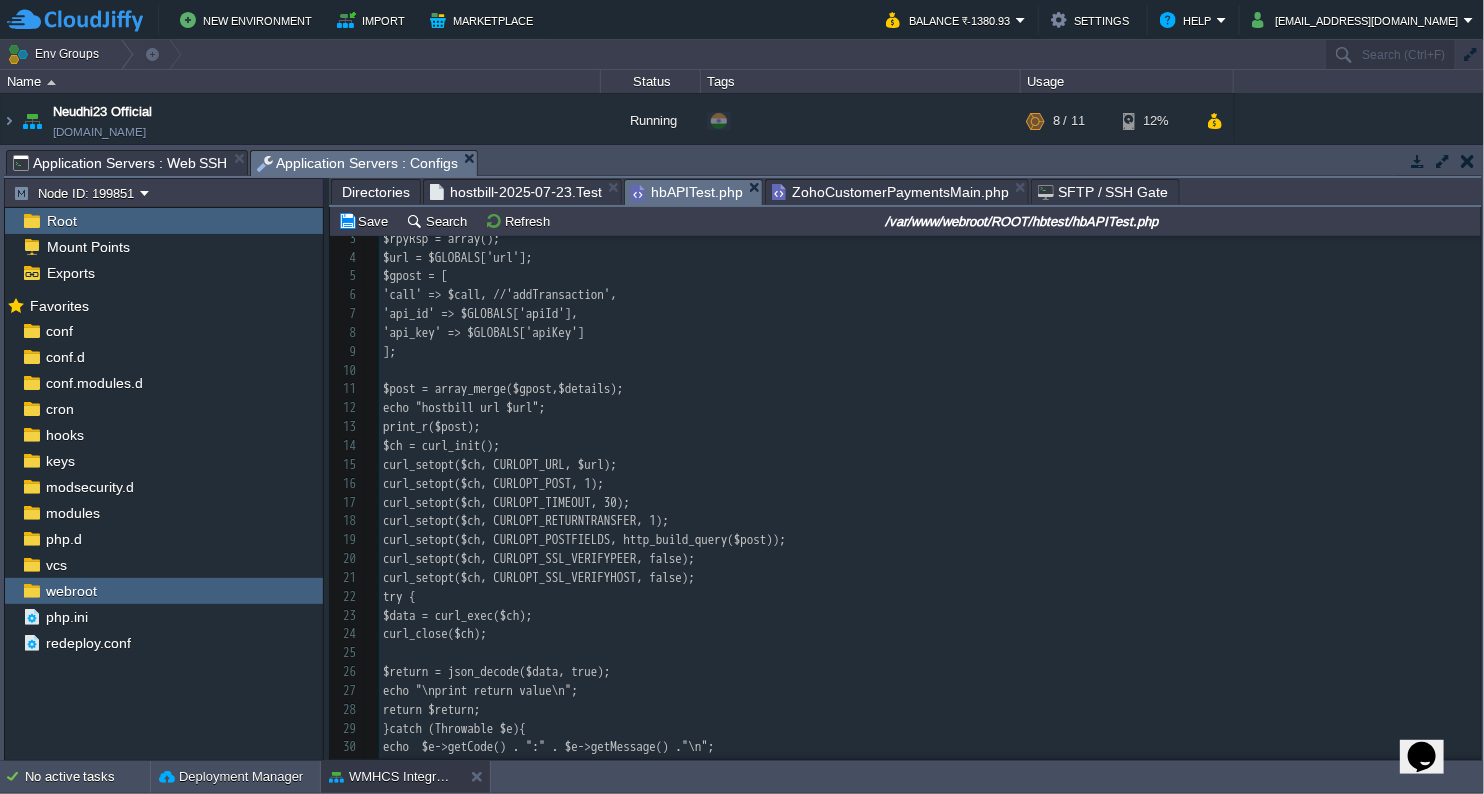 scroll, scrollTop: 105, scrollLeft: 0, axis: vertical 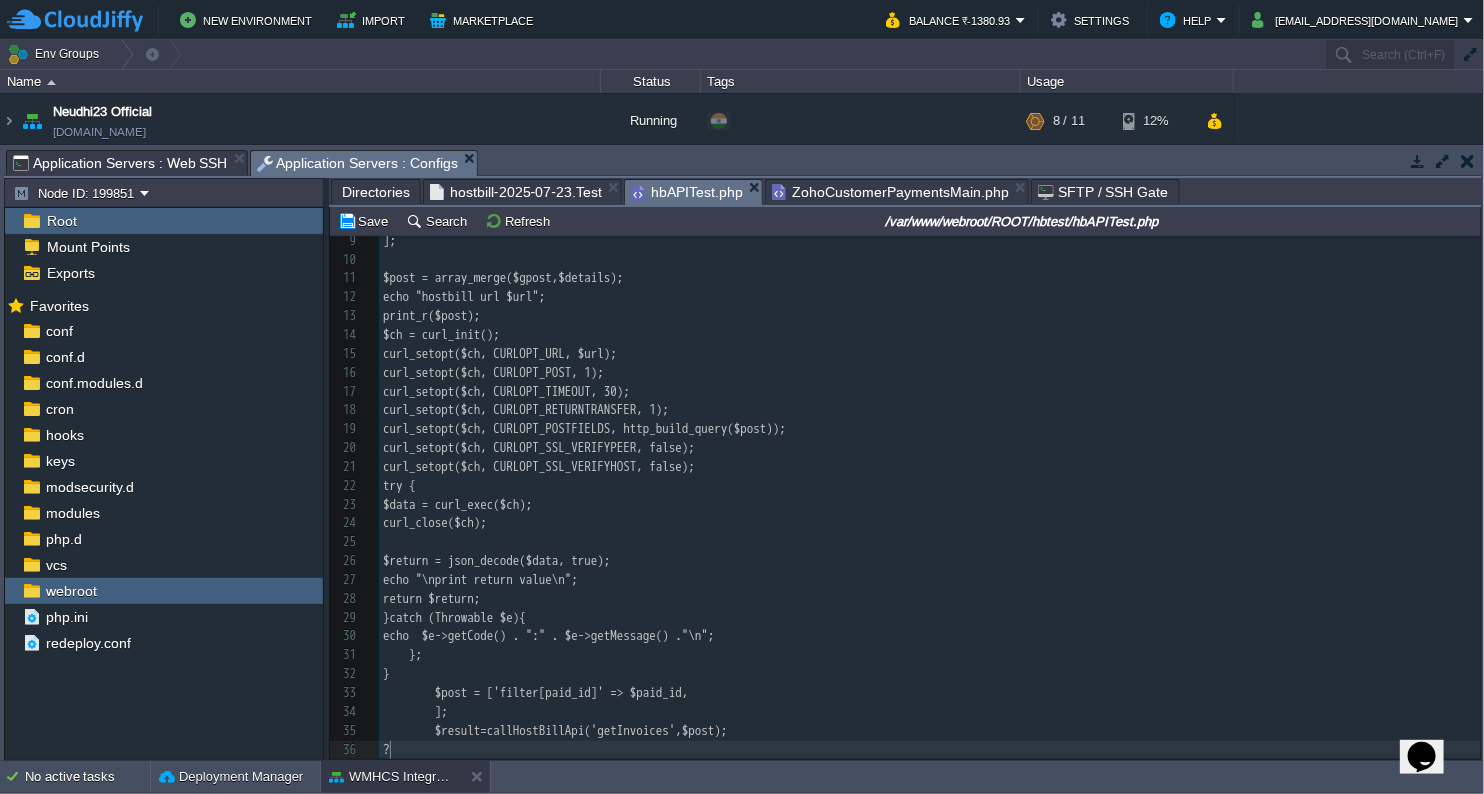 type on "?>" 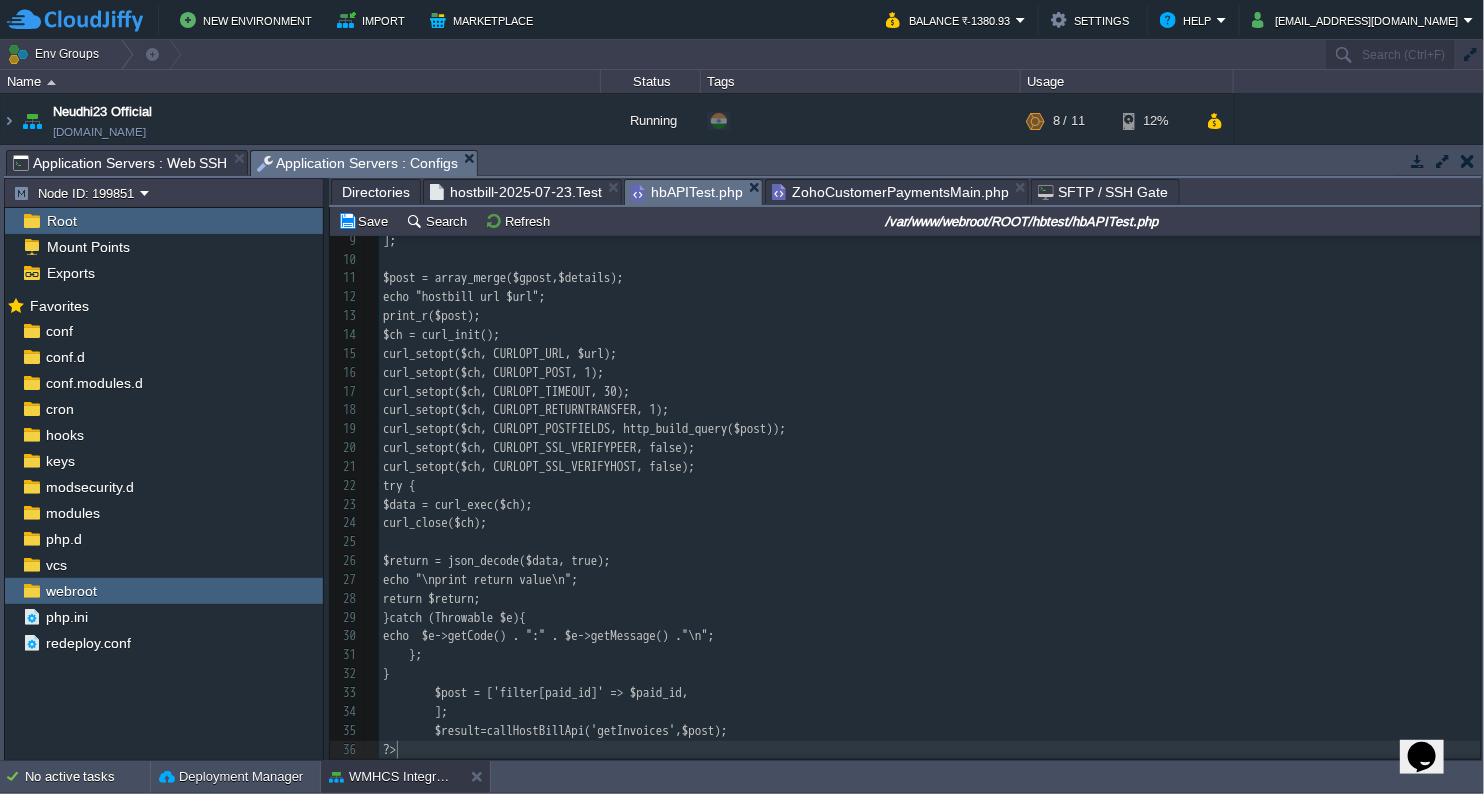 scroll, scrollTop: 6, scrollLeft: 13, axis: both 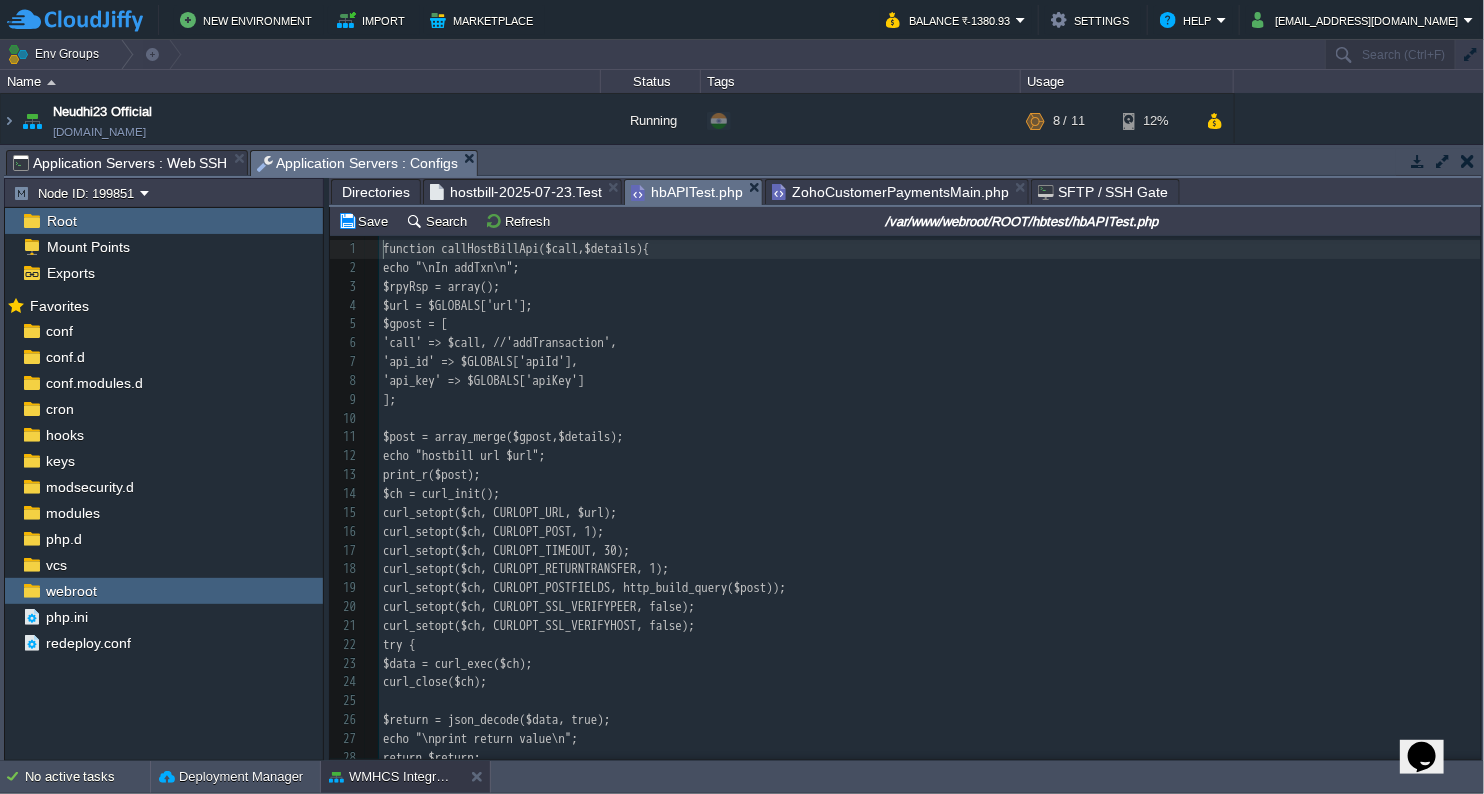 click on "xxxxxxxxxx 33   1 function callHostBillApi($call,$details){ 2     echo "\nIn addTxn\n"; 3     $rpyRsp = array(); 4     $url = $GLOBALS['url']; 5     $gpost = [ 6       'call' => $call, //'addTransaction', 7       'api_id' => $GLOBALS['apiId'],  8       'api_key' => $GLOBALS['apiKey'] 9     ]; 10    11     $post = array_merge($gpost,$details); 12     echo "hostbill url $url"; 13     print_r($post); 14     $ch = curl_init(); 15     curl_setopt($ch, CURLOPT_URL, $url); 16     curl_setopt($ch, CURLOPT_POST, 1); 17     curl_setopt($ch, CURLOPT_TIMEOUT, 30); 18     curl_setopt($ch, CURLOPT_RETURNTRANSFER, 1); 19     curl_setopt($ch, CURLOPT_POSTFIELDS, http_build_query($post)); 20     curl_setopt($ch, CURLOPT_SSL_VERIFYPEER, false); 21     curl_setopt($ch, CURLOPT_SSL_VERIFYHOST, false); 22     try { 23     $data = curl_exec($ch); 24     curl_close($ch); 25 ​ 26     $return = json_decode($data, true); 27     echo "\nprint return value\n"; 28     return $return; 29 30 31       }; 32 }" at bounding box center [930, 588] 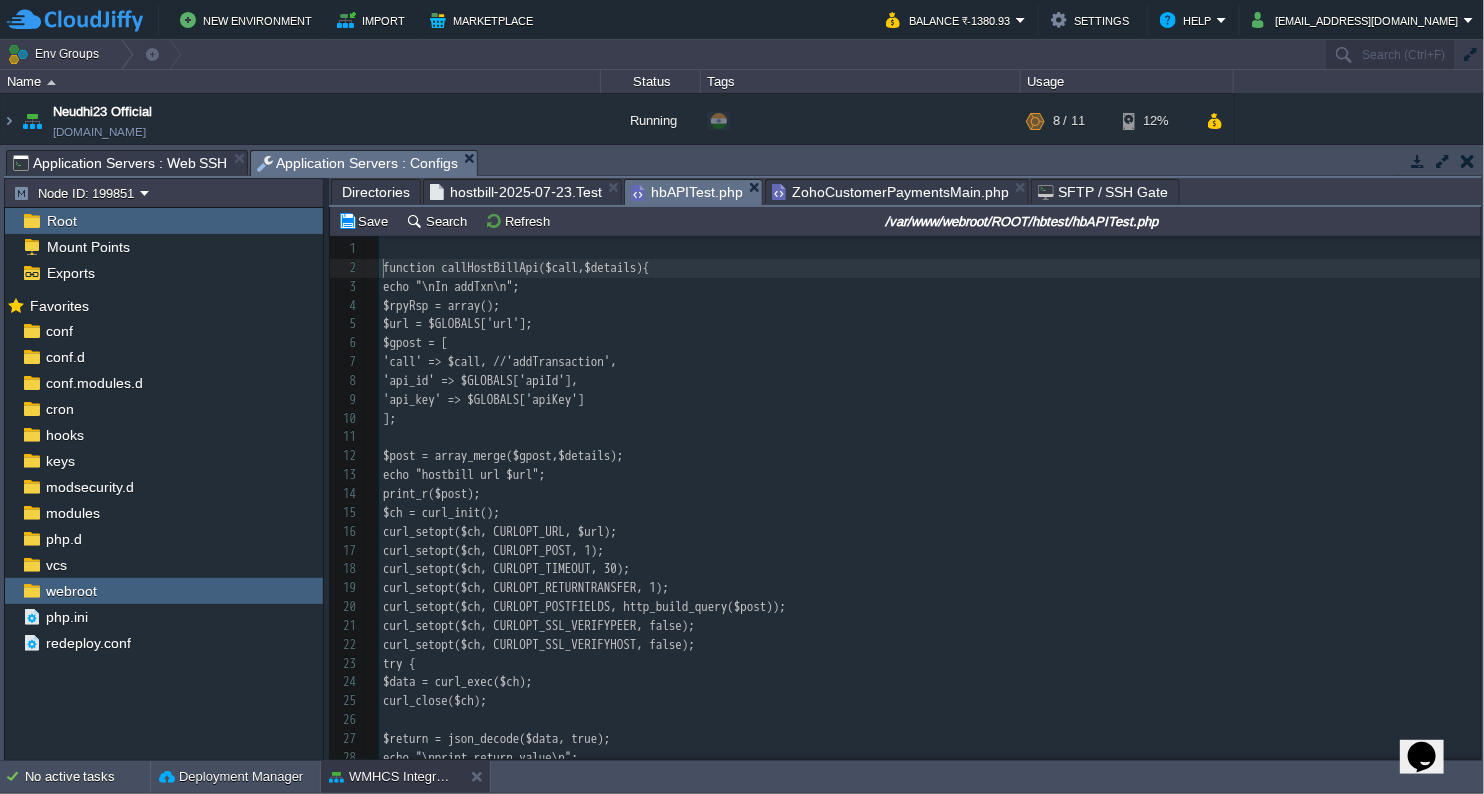 click on "ZohoCustomerPaymentsMain.php" at bounding box center (890, 192) 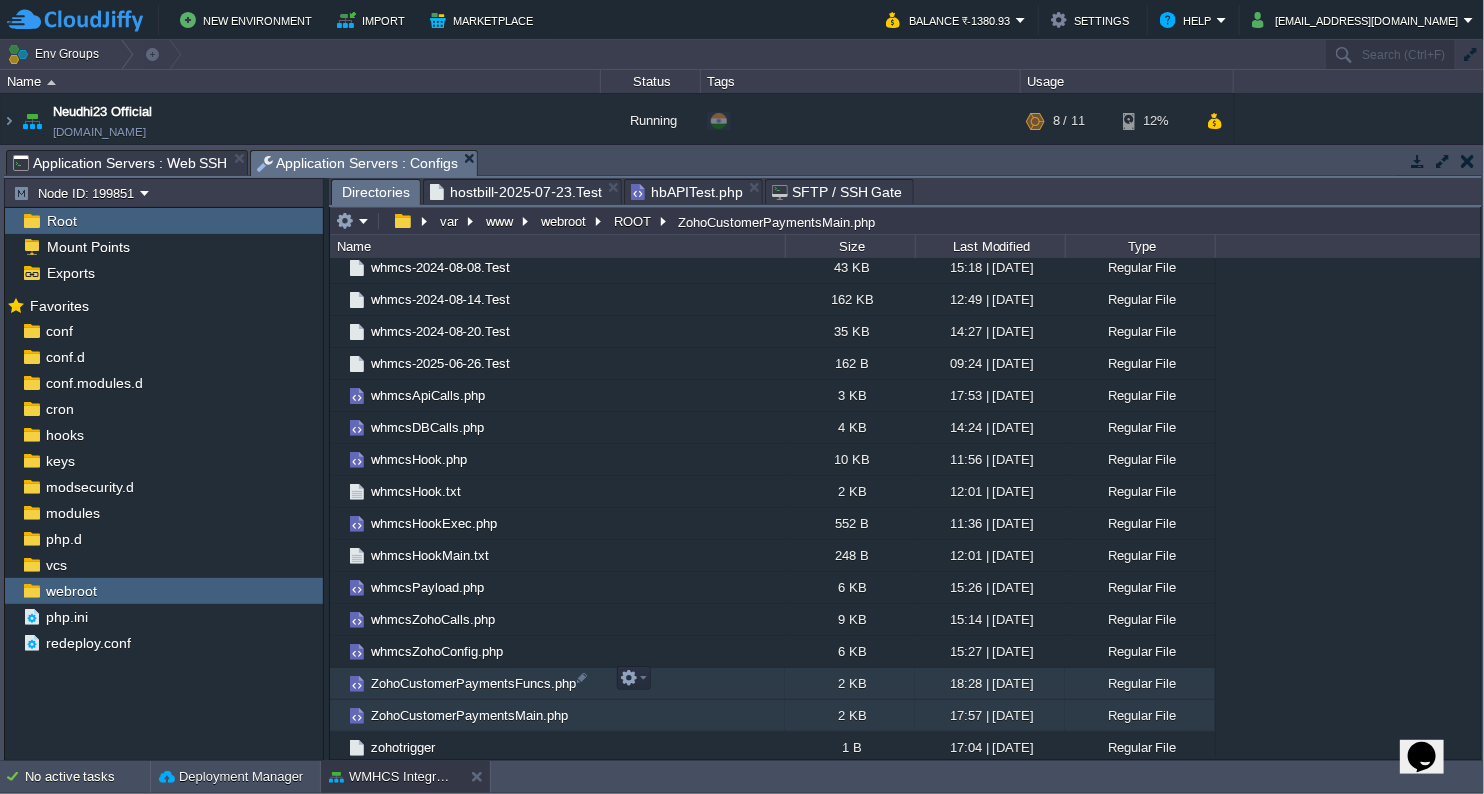 click on "ZohoCustomerPaymentsFuncs.php" at bounding box center (473, 683) 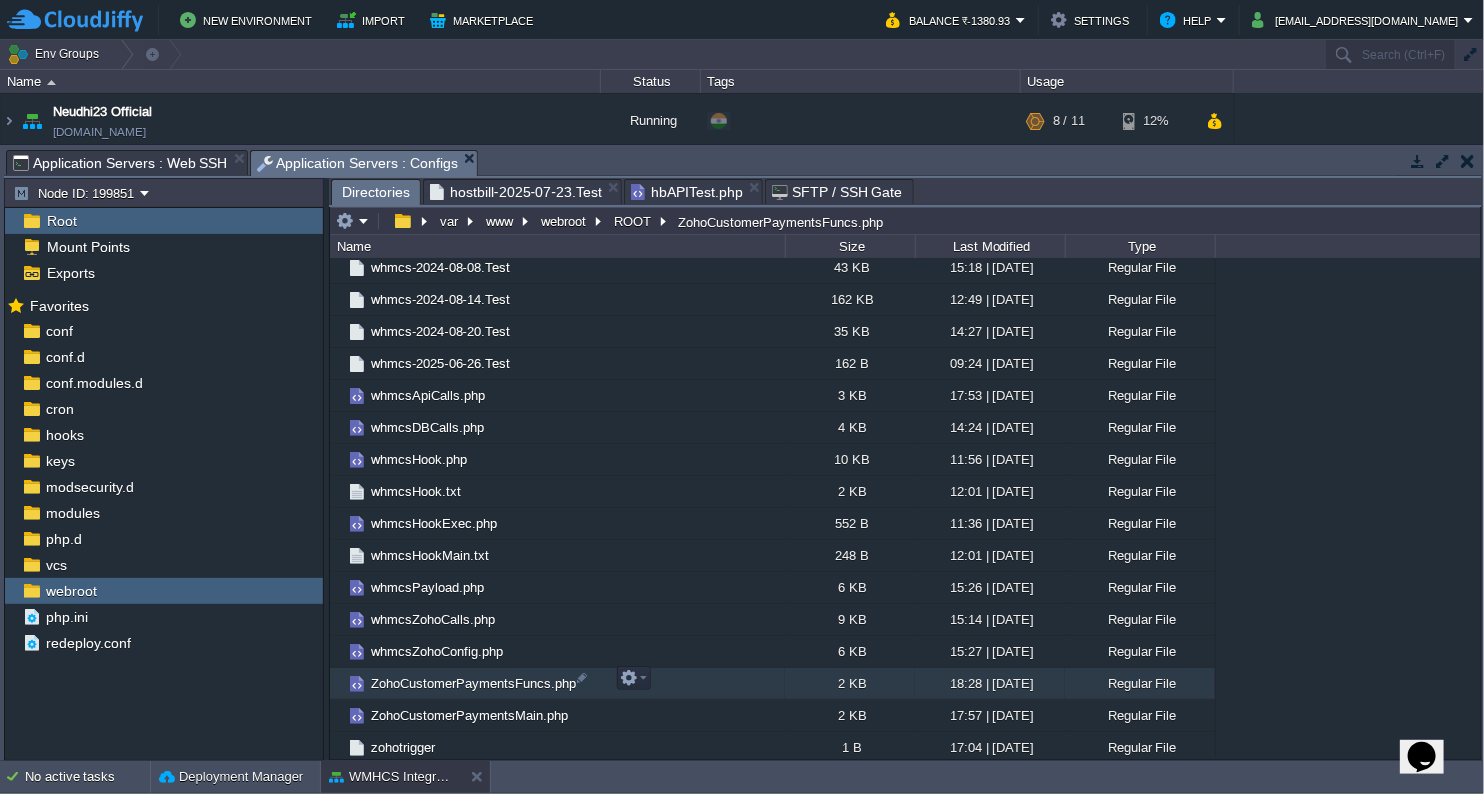 click on "ZohoCustomerPaymentsFuncs.php" at bounding box center (473, 683) 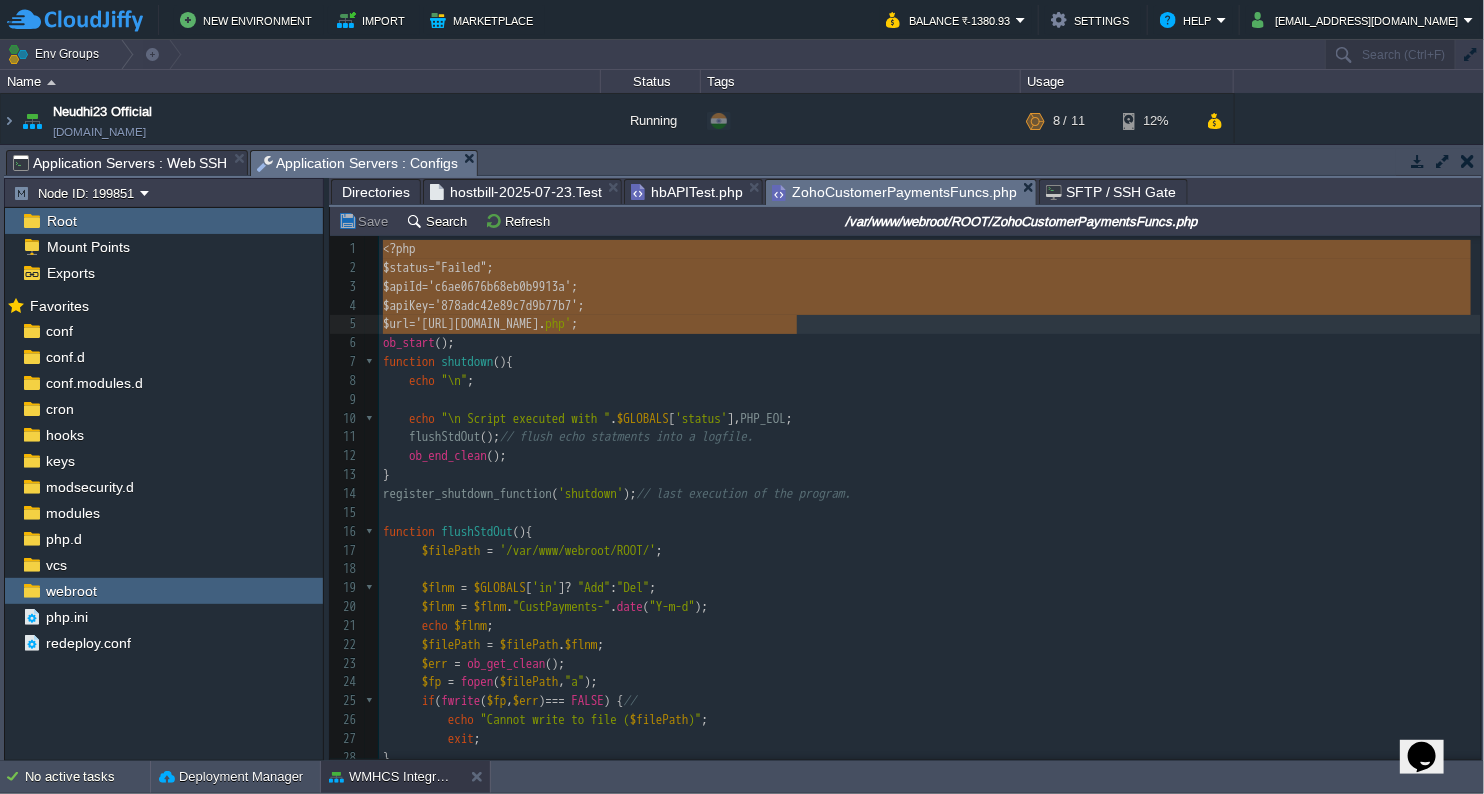 type on "<?php
$status="Failed";
$apiId='c6ae0676b68eb0b9913a';
$apiKey='878adc42e89c7d9b77b7';
$url='[URL][DOMAIN_NAME]';" 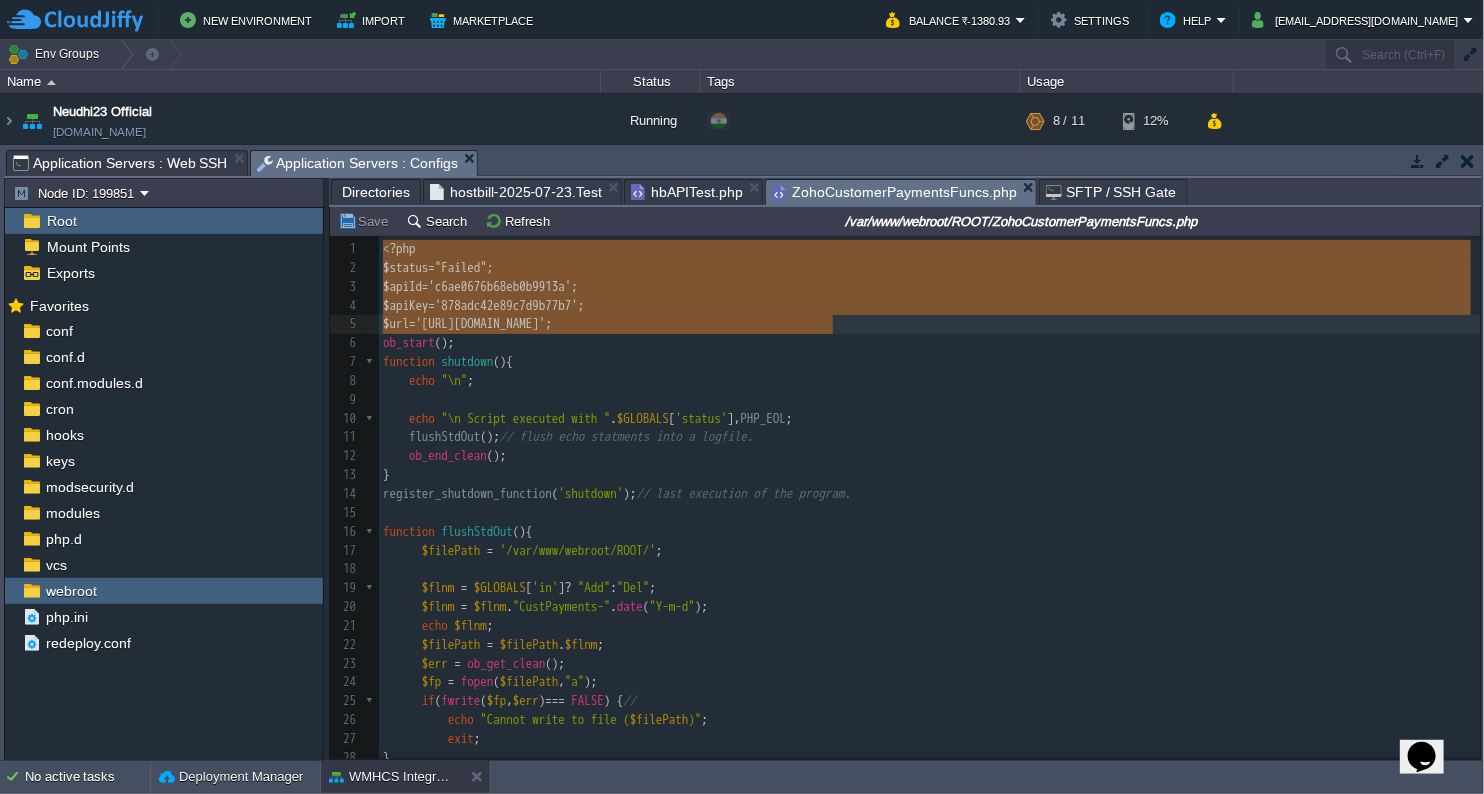 drag, startPoint x: 378, startPoint y: 252, endPoint x: 863, endPoint y: 318, distance: 489.47012 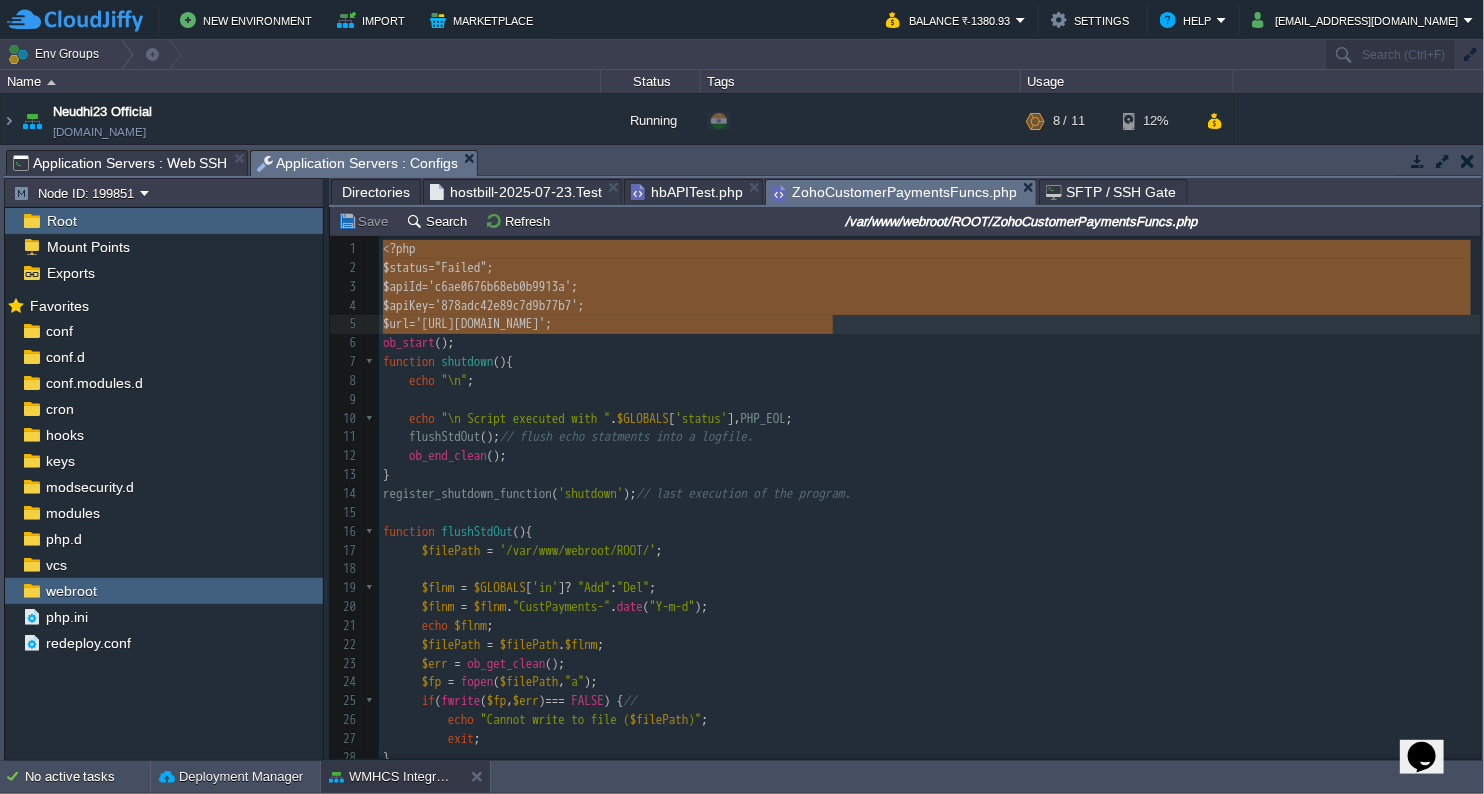 click on "hbAPITest.php" at bounding box center (687, 192) 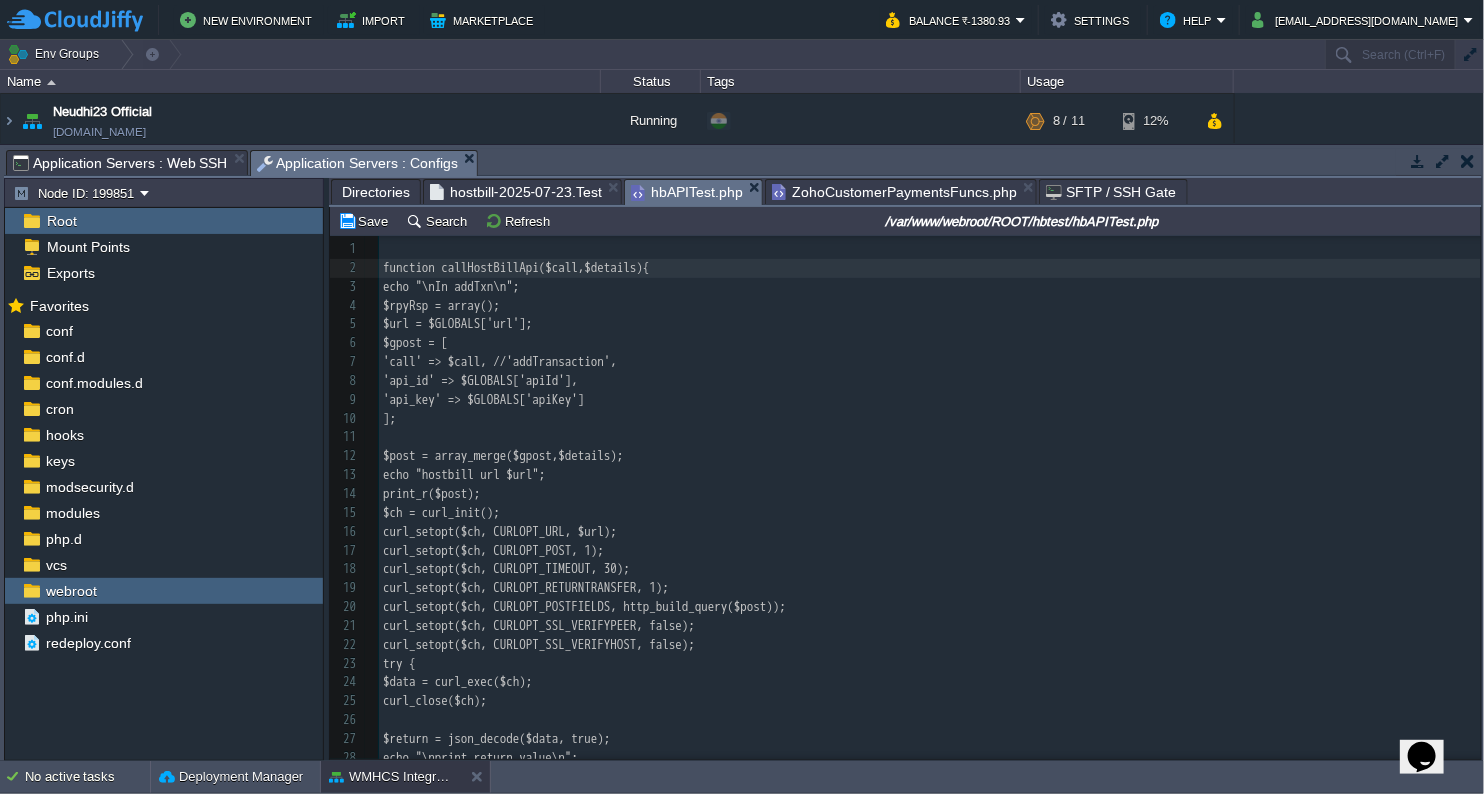 scroll, scrollTop: 6, scrollLeft: 0, axis: vertical 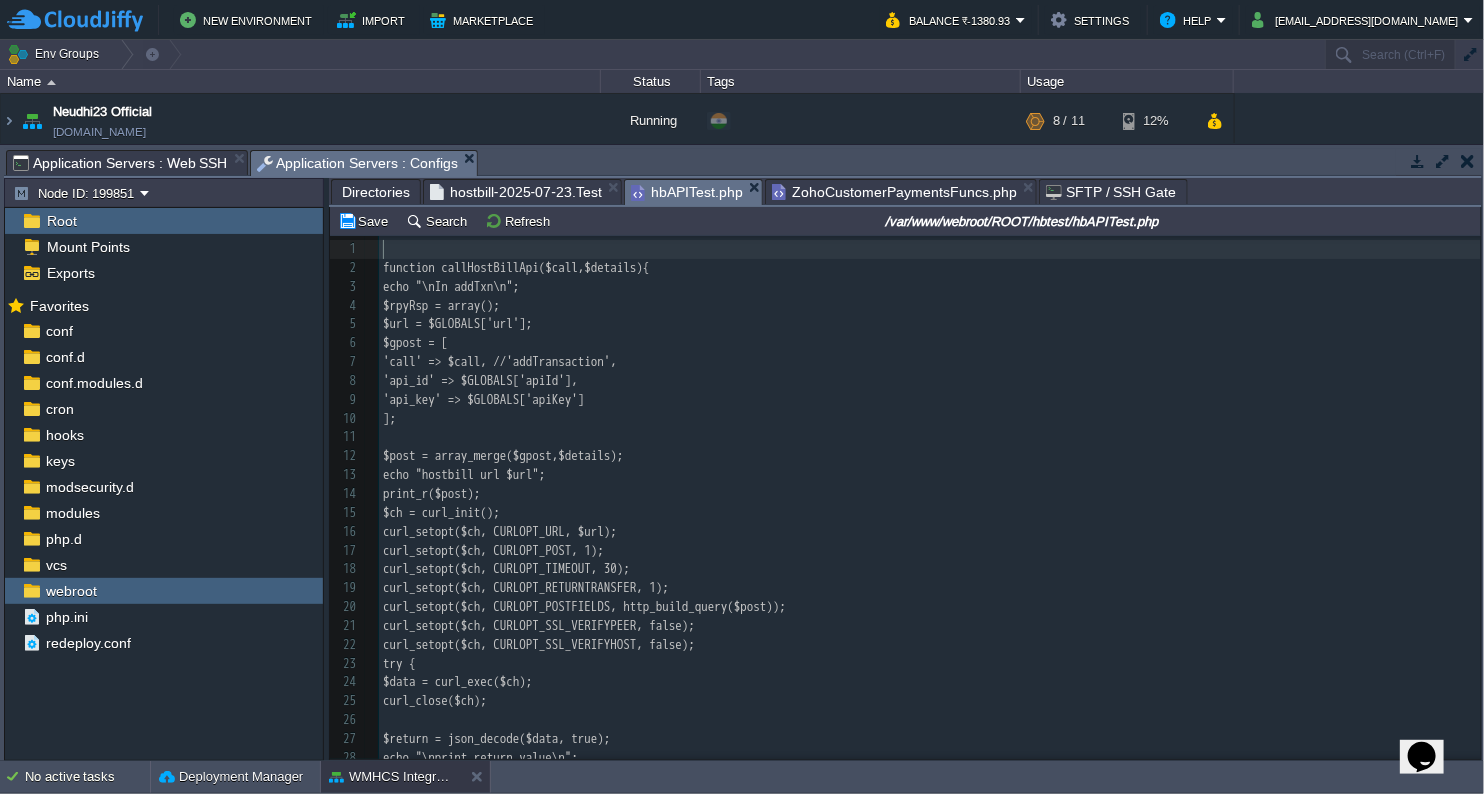 click on "​" at bounding box center [930, 249] 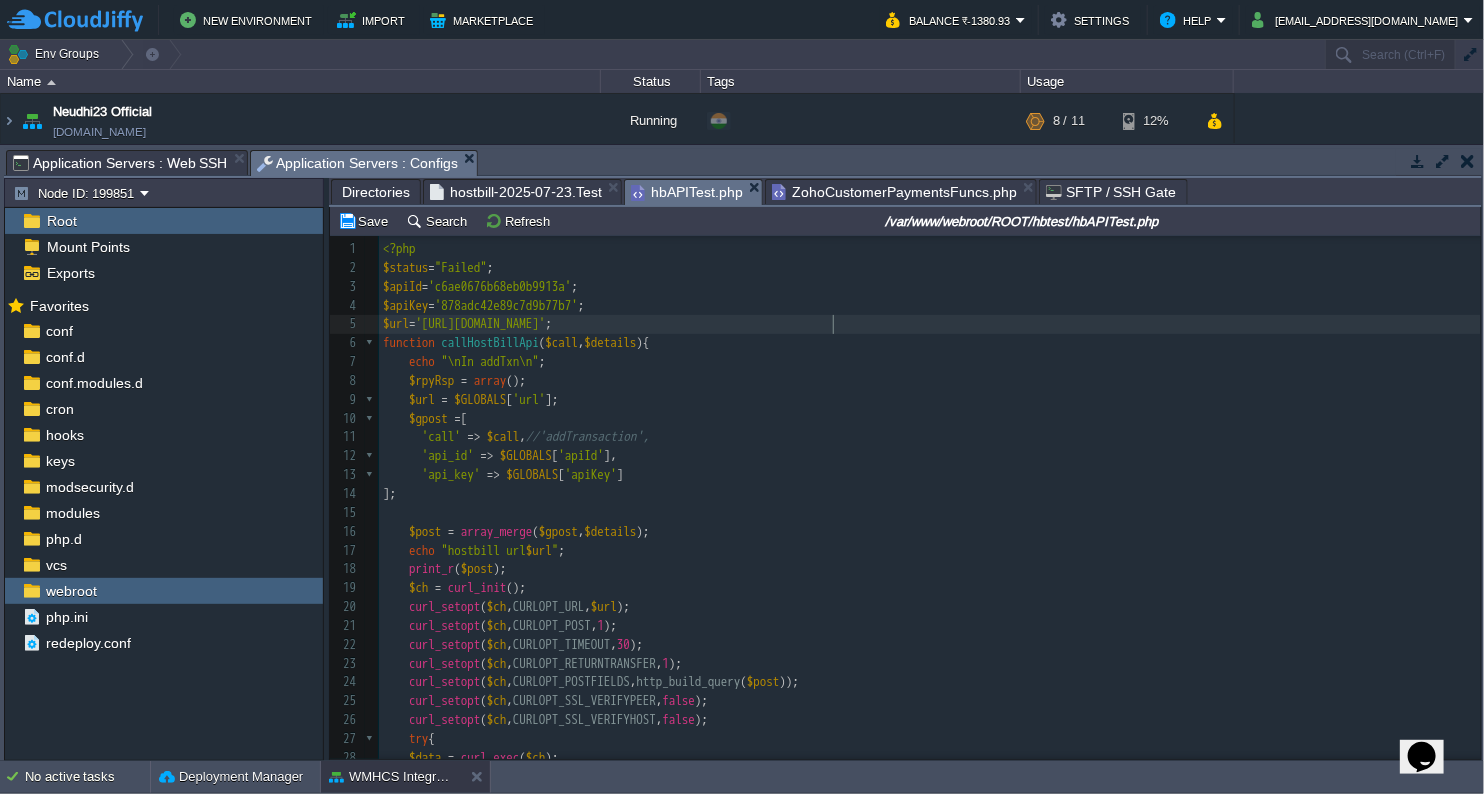 scroll, scrollTop: 135, scrollLeft: 0, axis: vertical 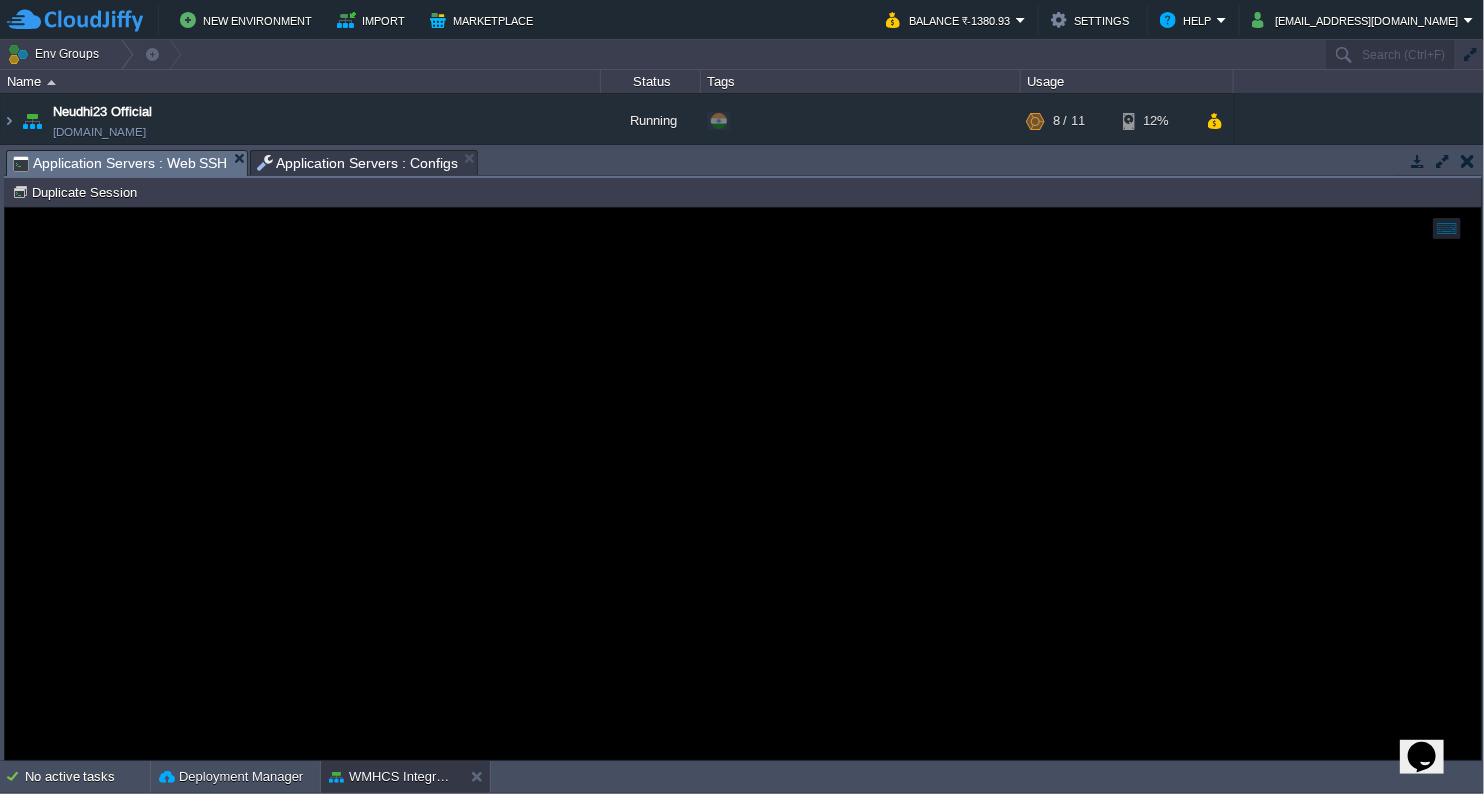 click on "Application Servers : Web SSH" at bounding box center (120, 163) 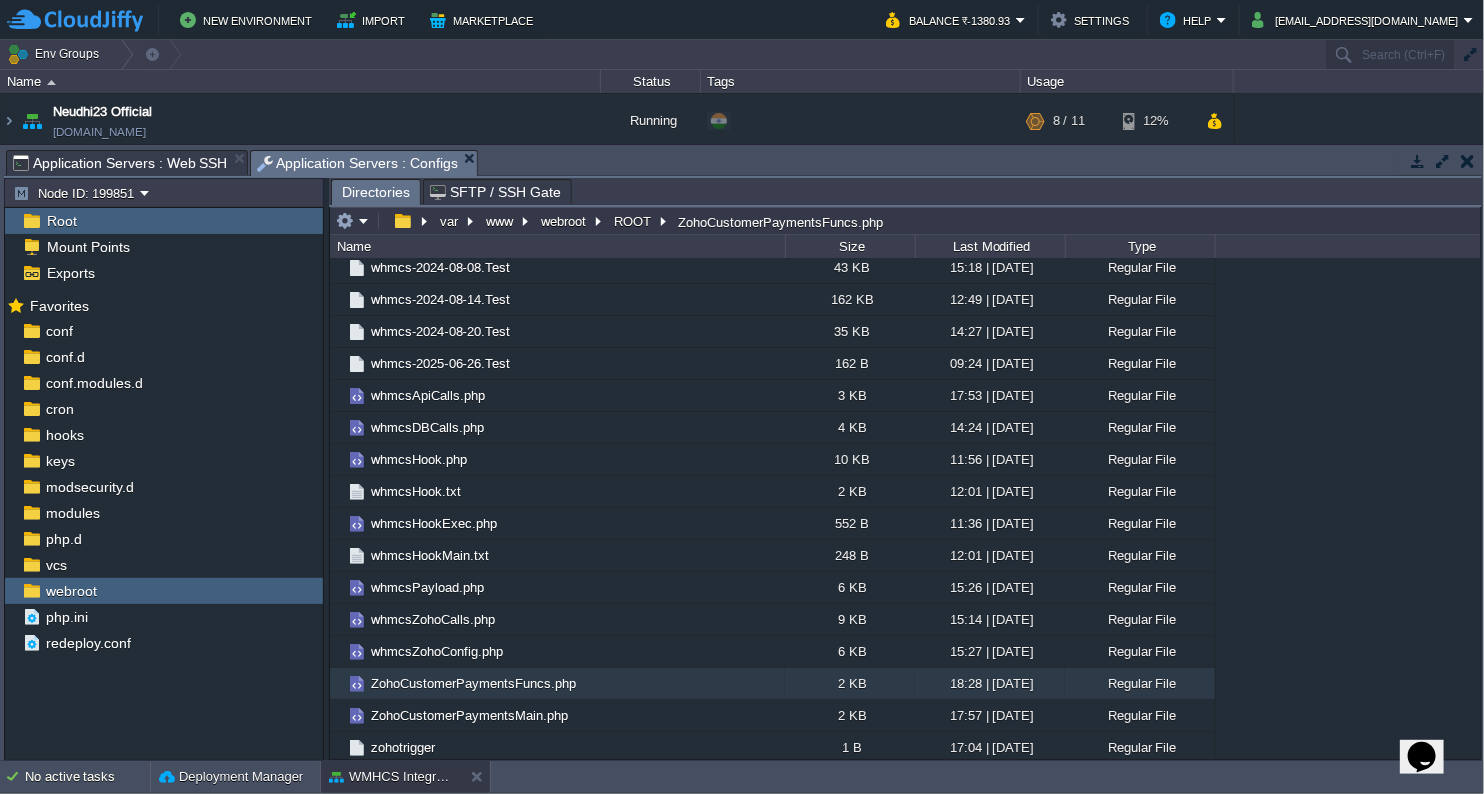 click on "Application Servers : Configs" at bounding box center (358, 163) 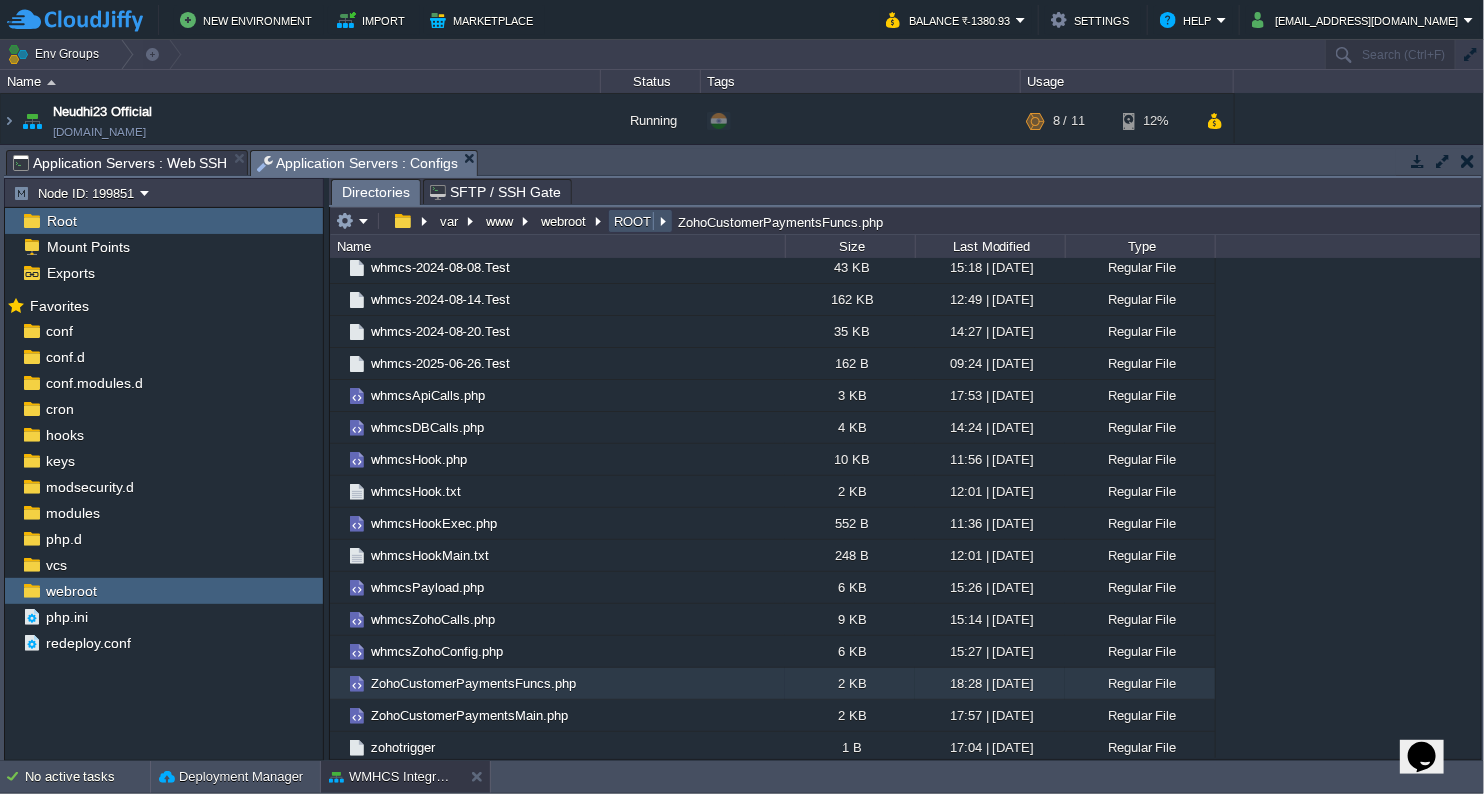 click on "ROOT" at bounding box center [633, 221] 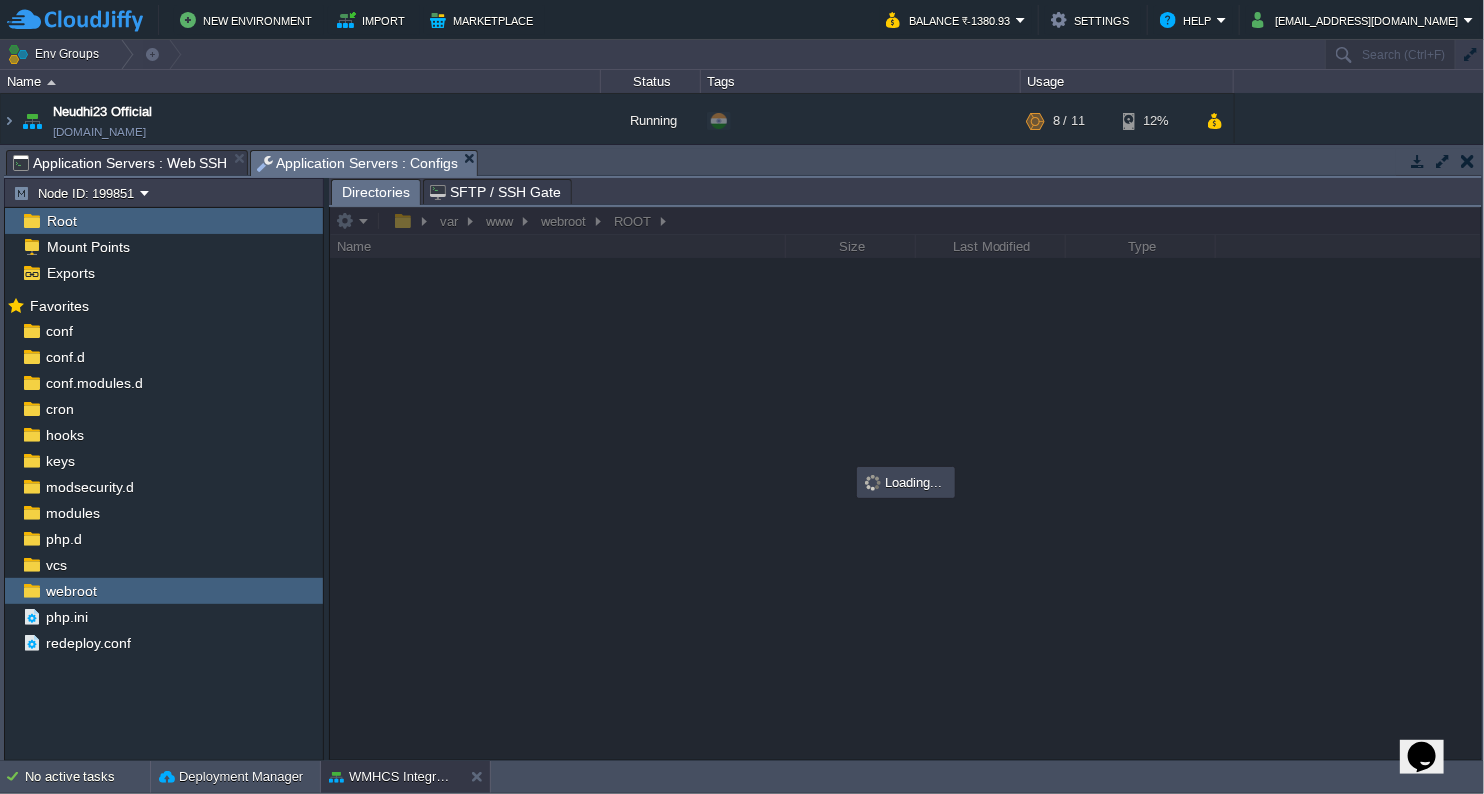 scroll, scrollTop: 0, scrollLeft: 0, axis: both 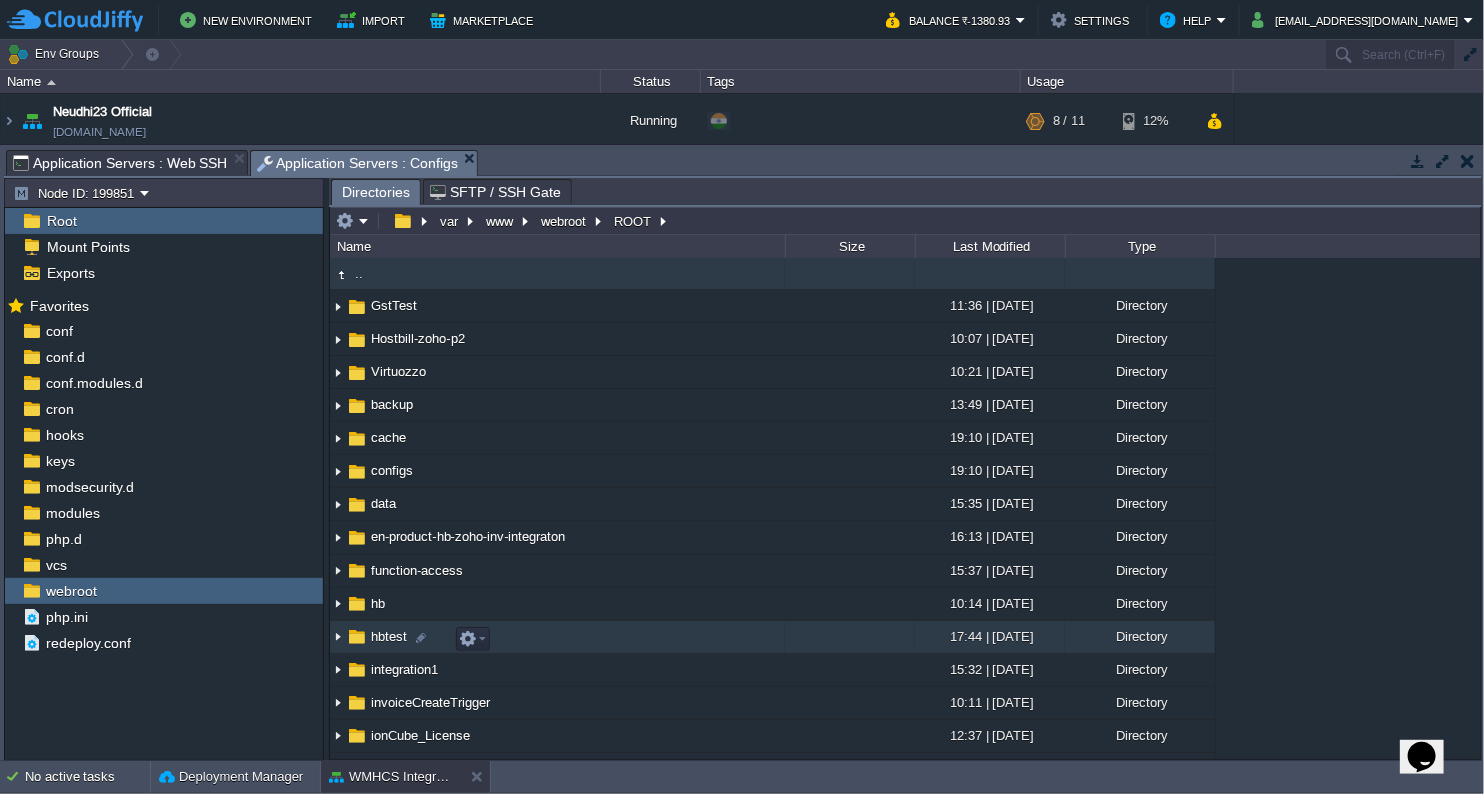 click on "hbtest" at bounding box center (389, 636) 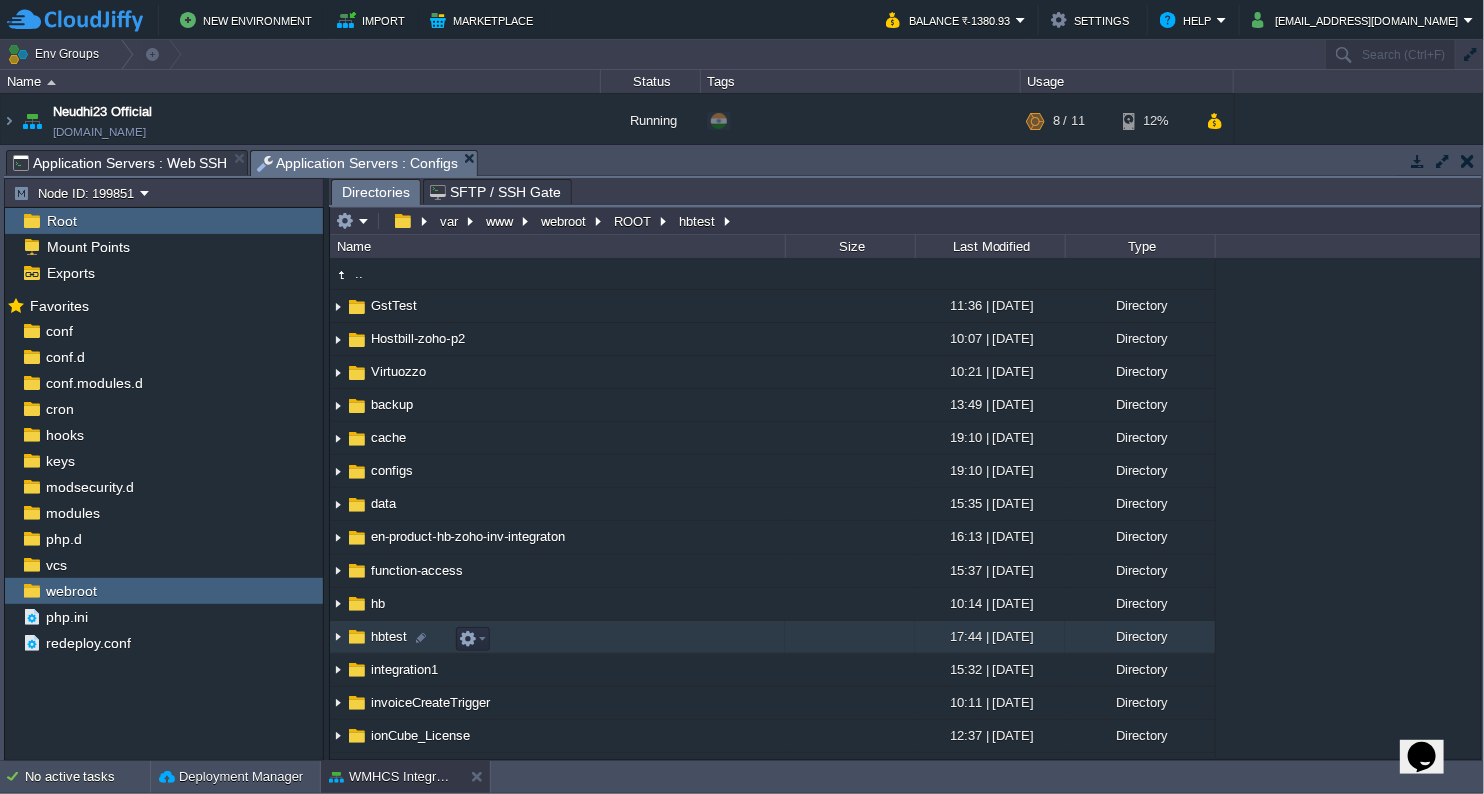 click on "hbtest" at bounding box center [389, 636] 